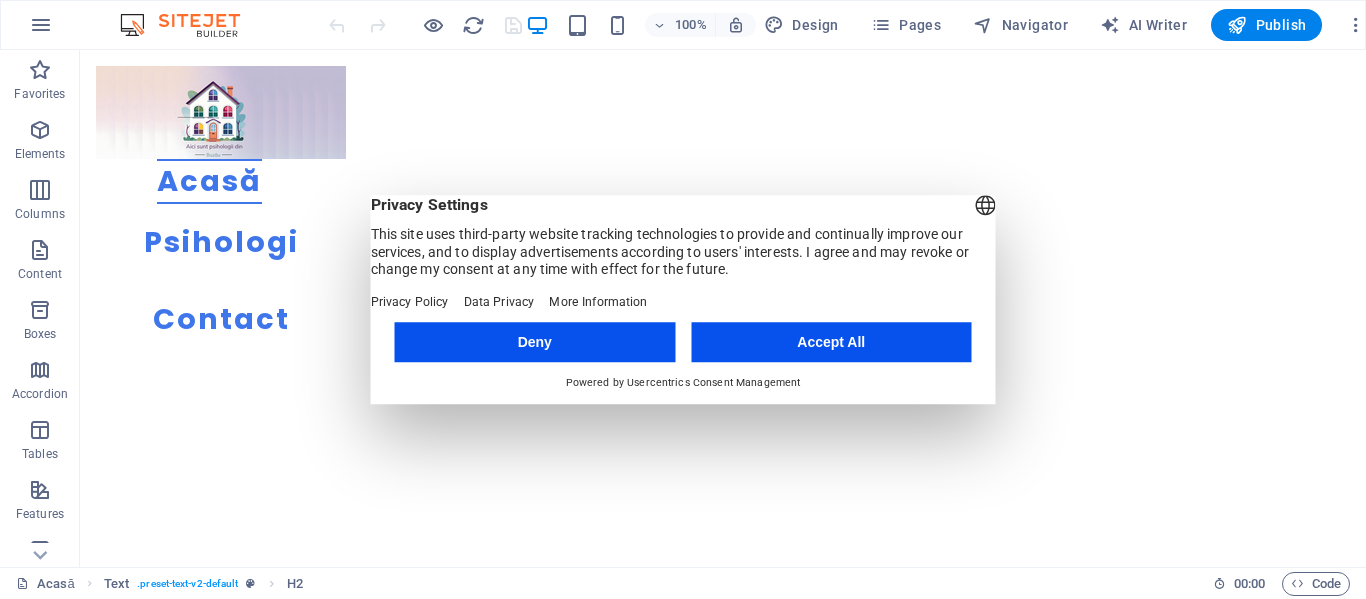 scroll, scrollTop: 389, scrollLeft: 0, axis: vertical 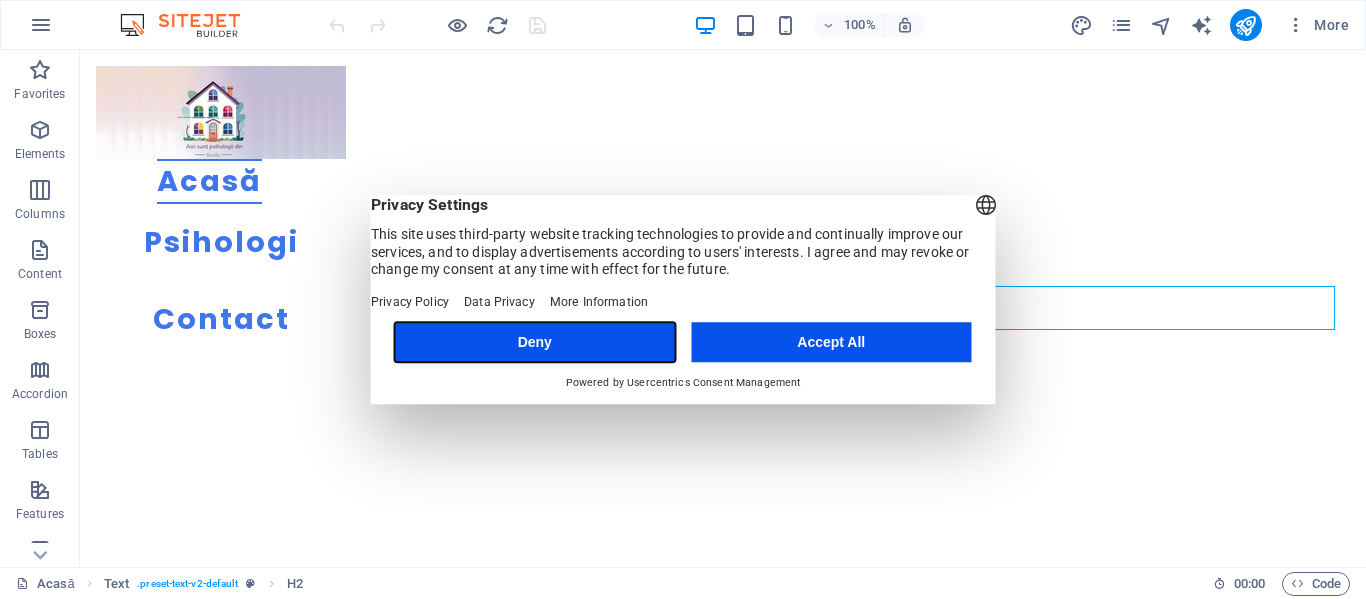 click on "Deny" at bounding box center (535, 342) 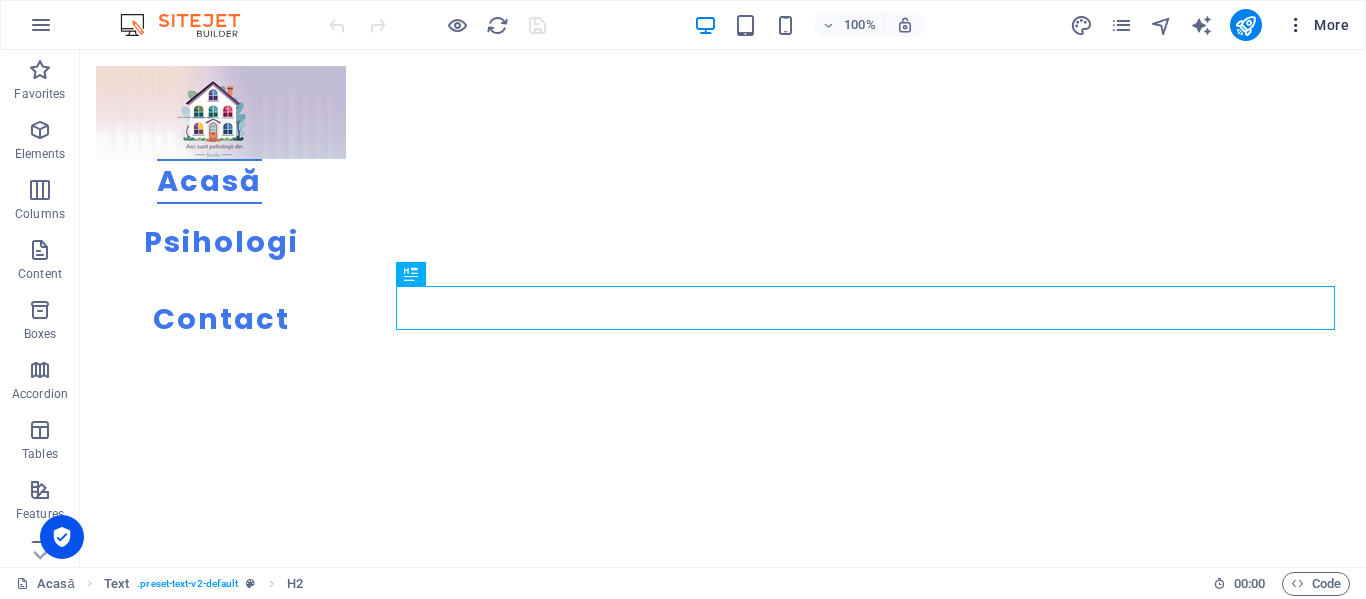 click at bounding box center (1296, 25) 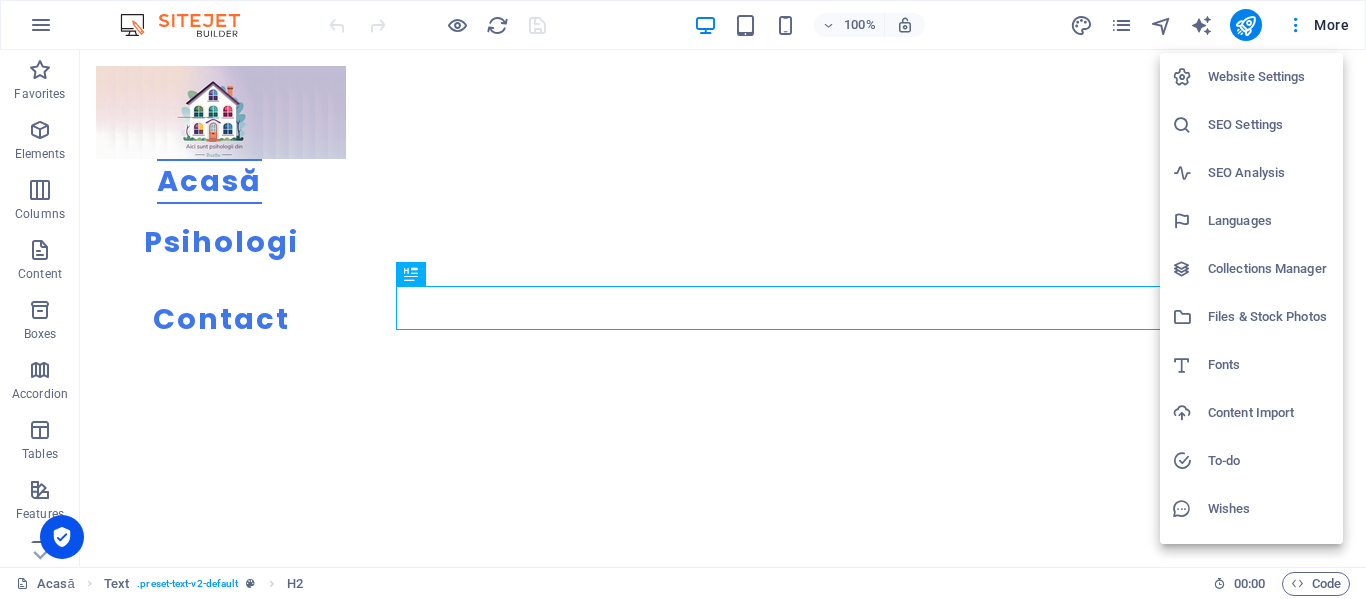 click on "Collections Manager" at bounding box center (1269, 269) 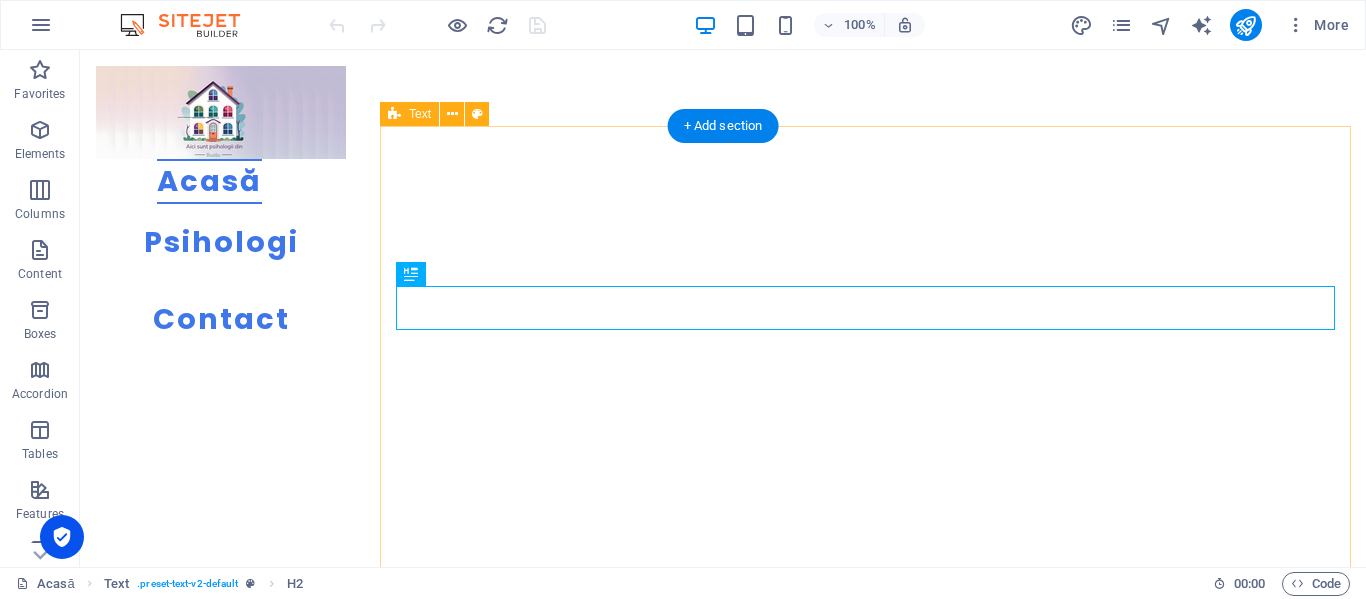 scroll, scrollTop: 0, scrollLeft: 0, axis: both 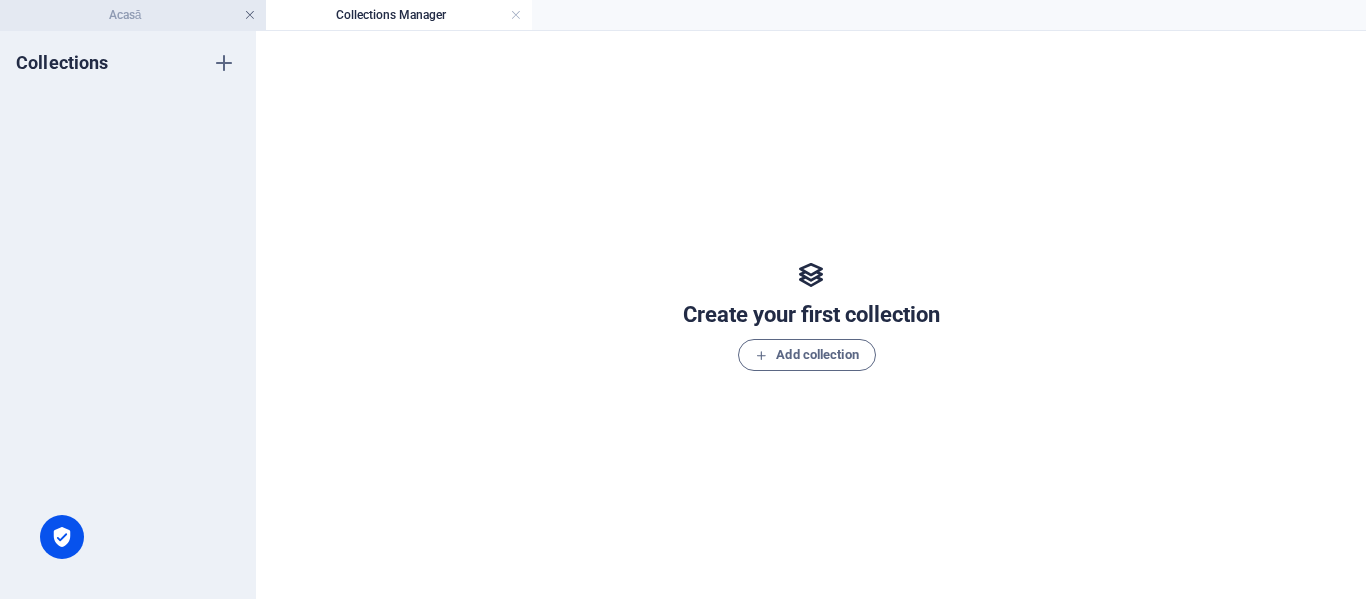 click at bounding box center [250, 15] 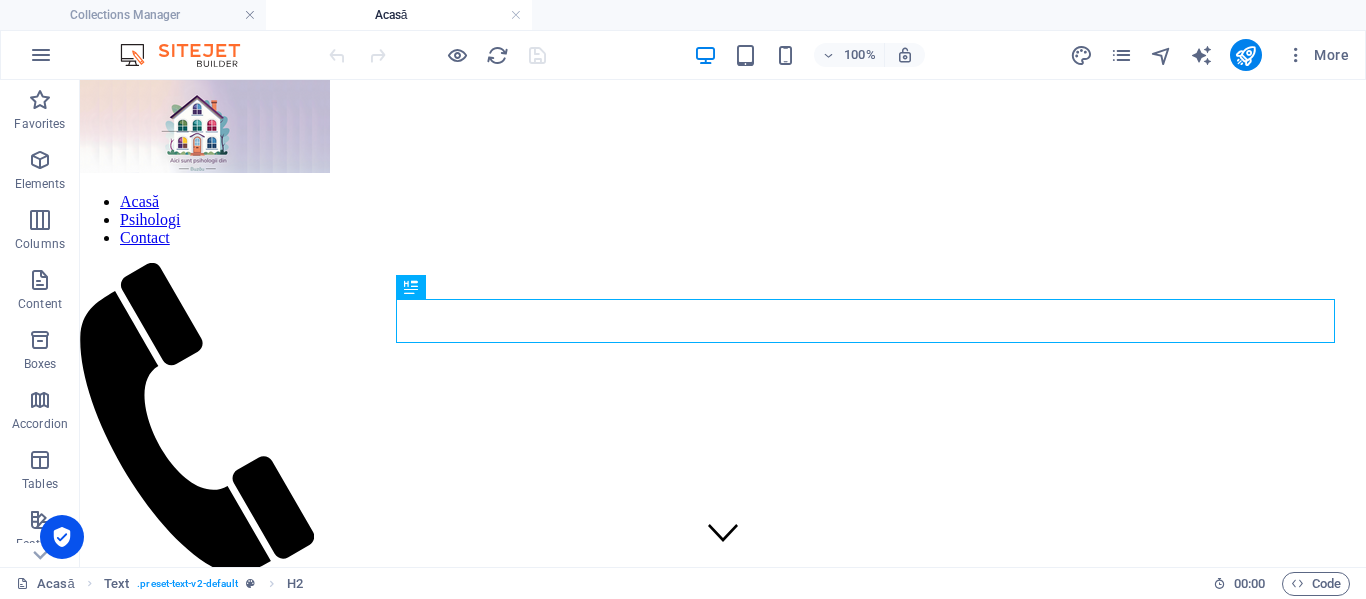 scroll, scrollTop: 379, scrollLeft: 0, axis: vertical 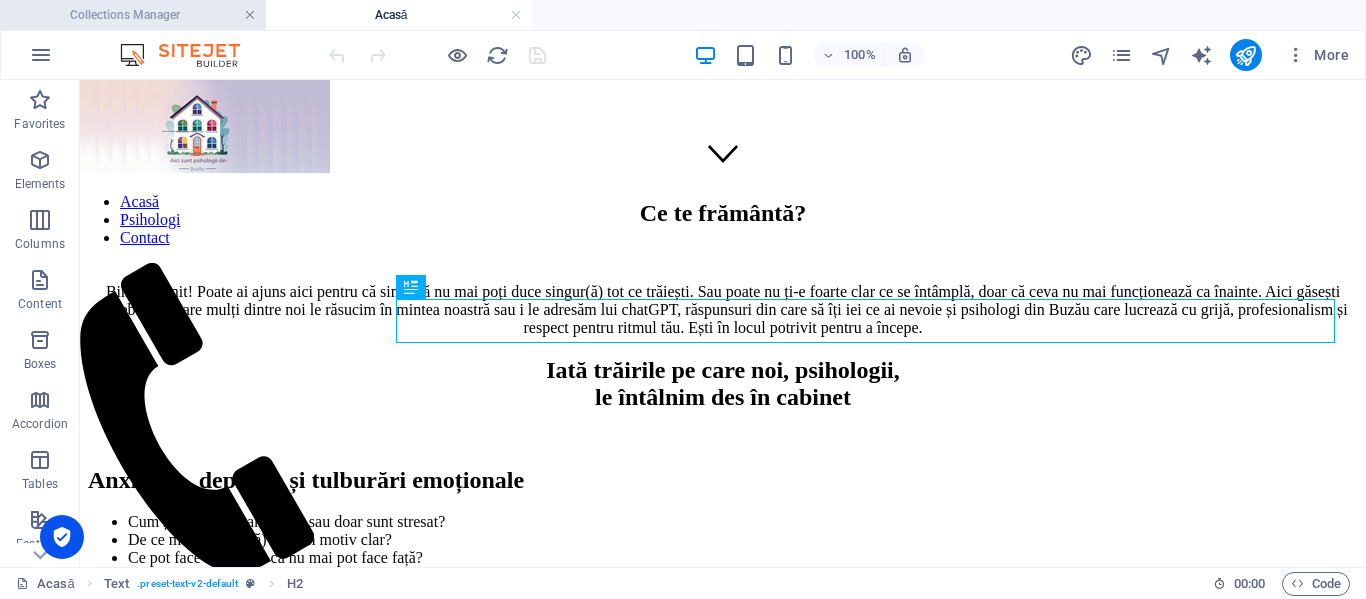 click at bounding box center [250, 15] 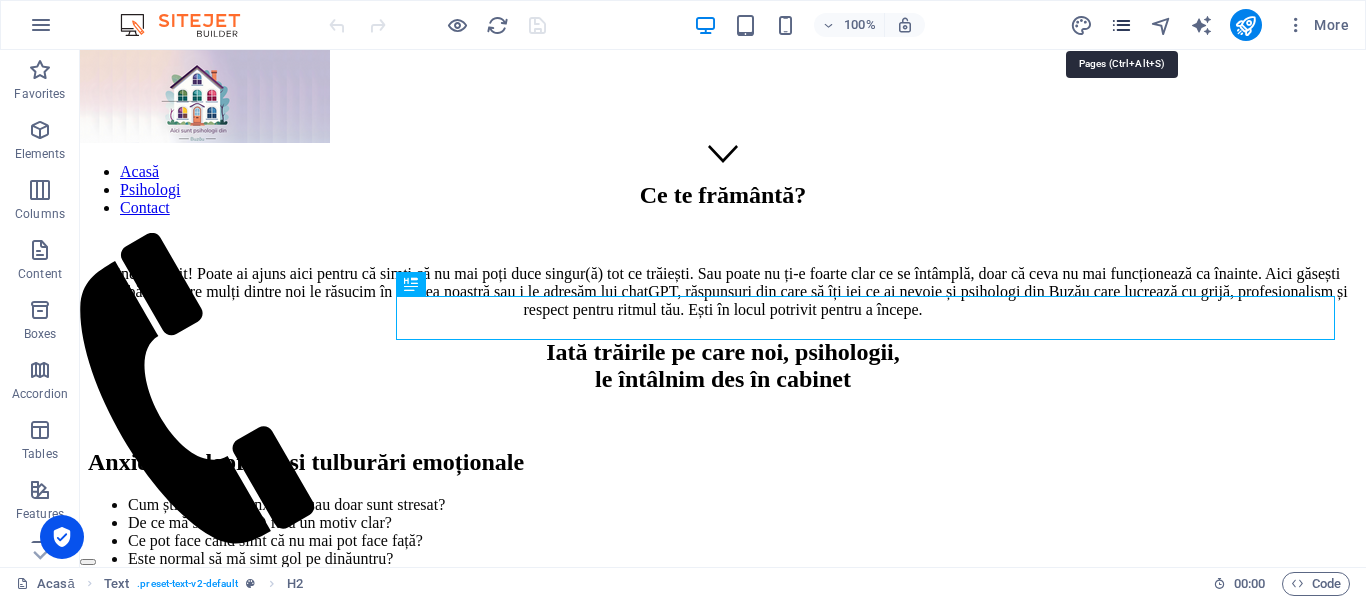 click at bounding box center [1121, 25] 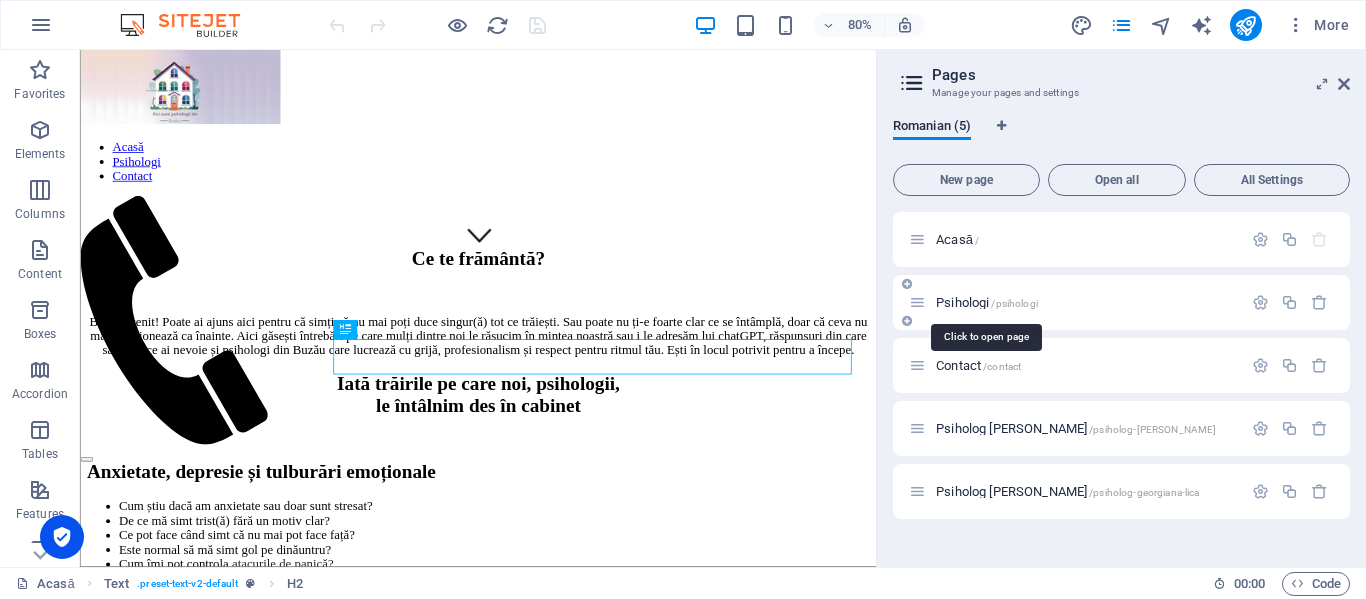 click on "Psihologi /psihologi" at bounding box center [987, 302] 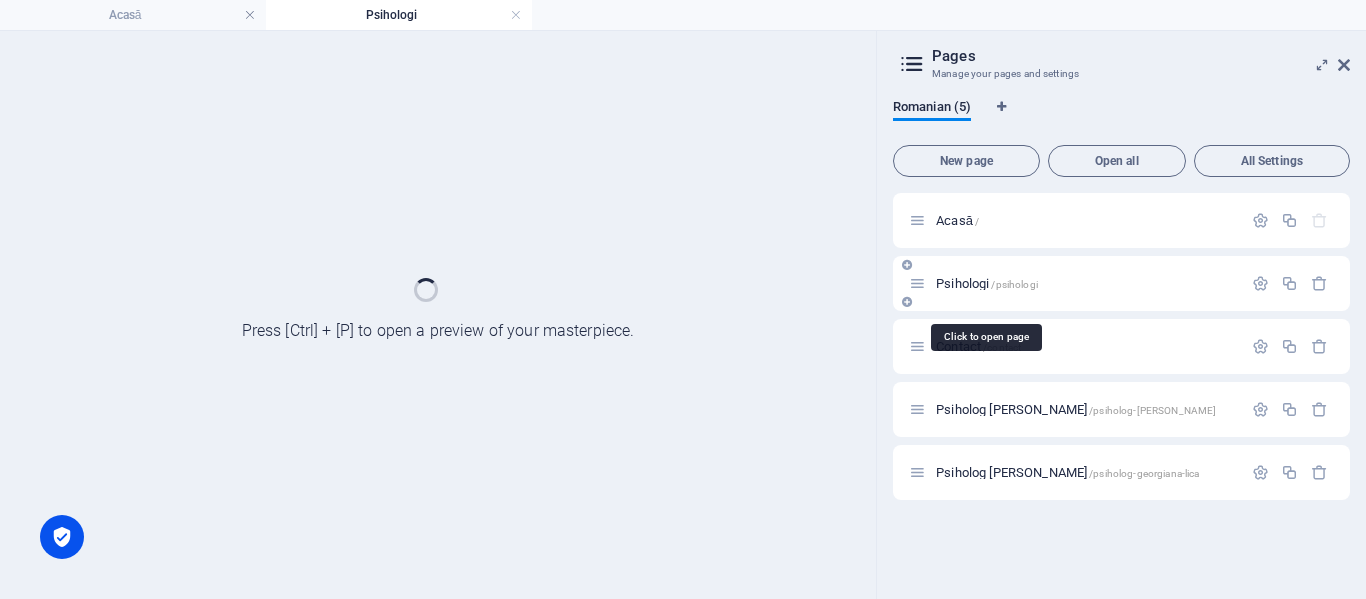 scroll, scrollTop: 0, scrollLeft: 0, axis: both 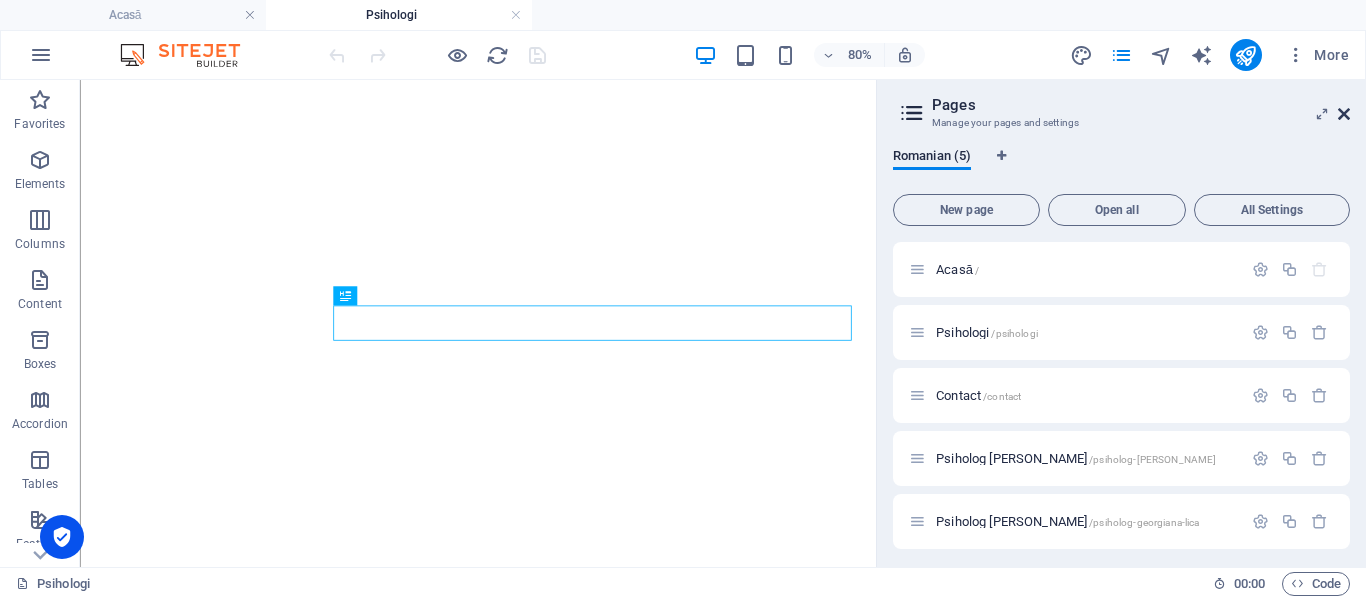click at bounding box center [1344, 114] 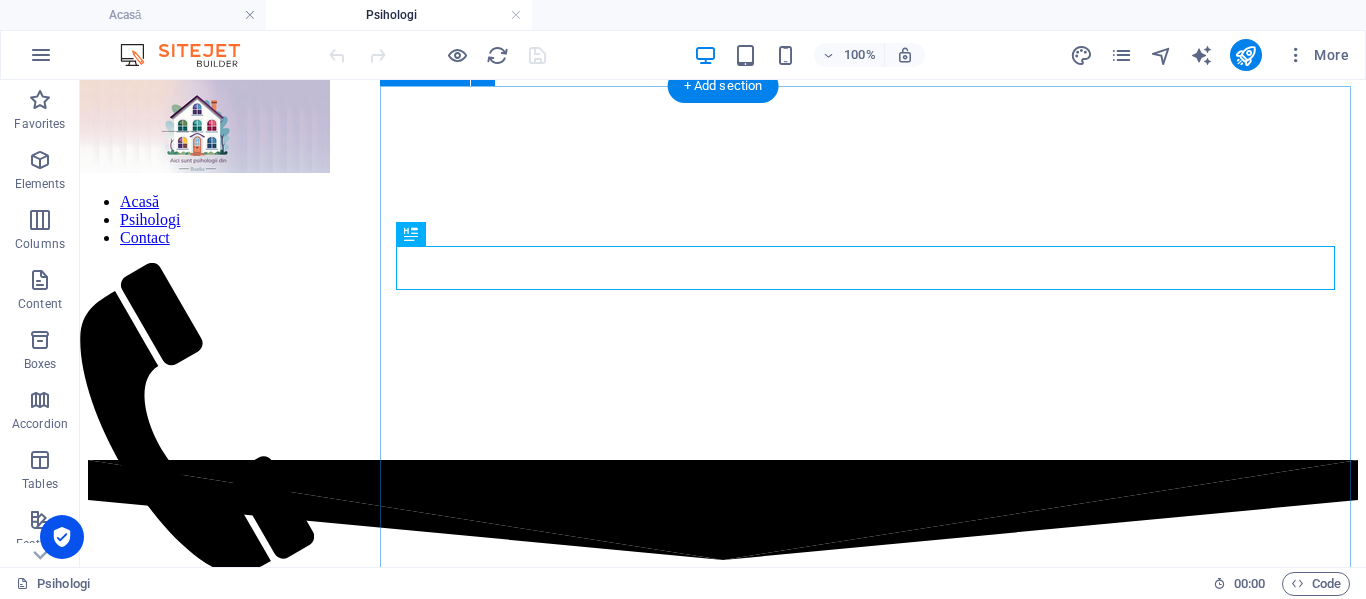 scroll, scrollTop: 558, scrollLeft: 0, axis: vertical 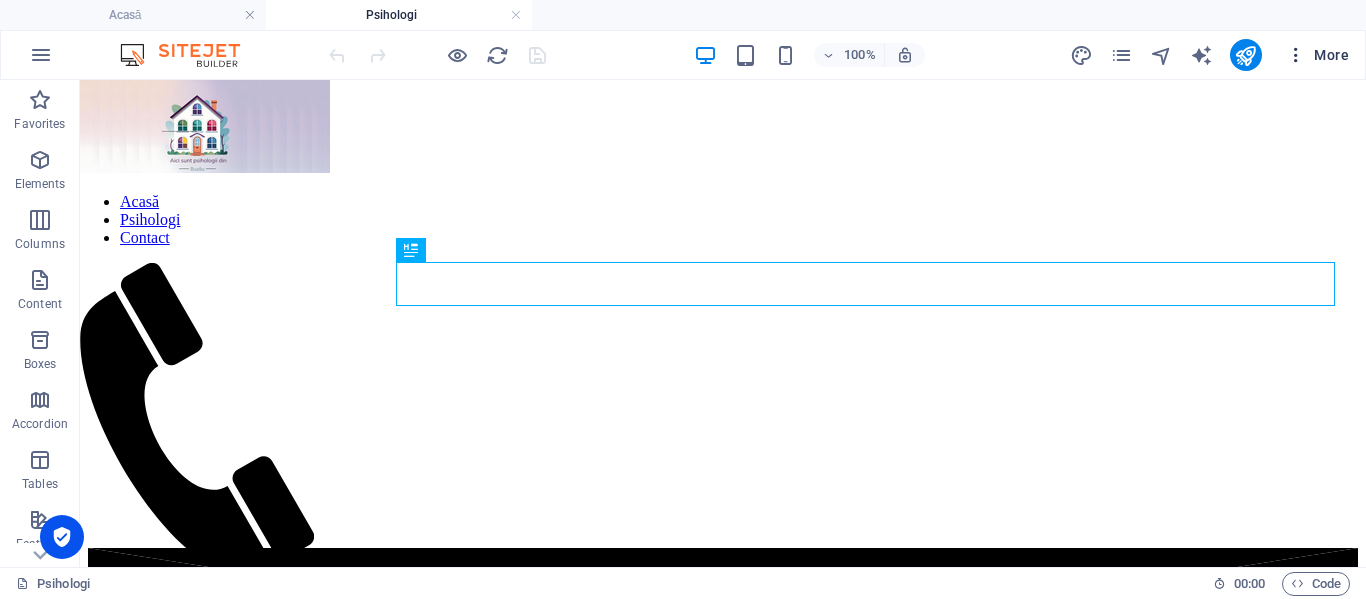 click at bounding box center (1296, 55) 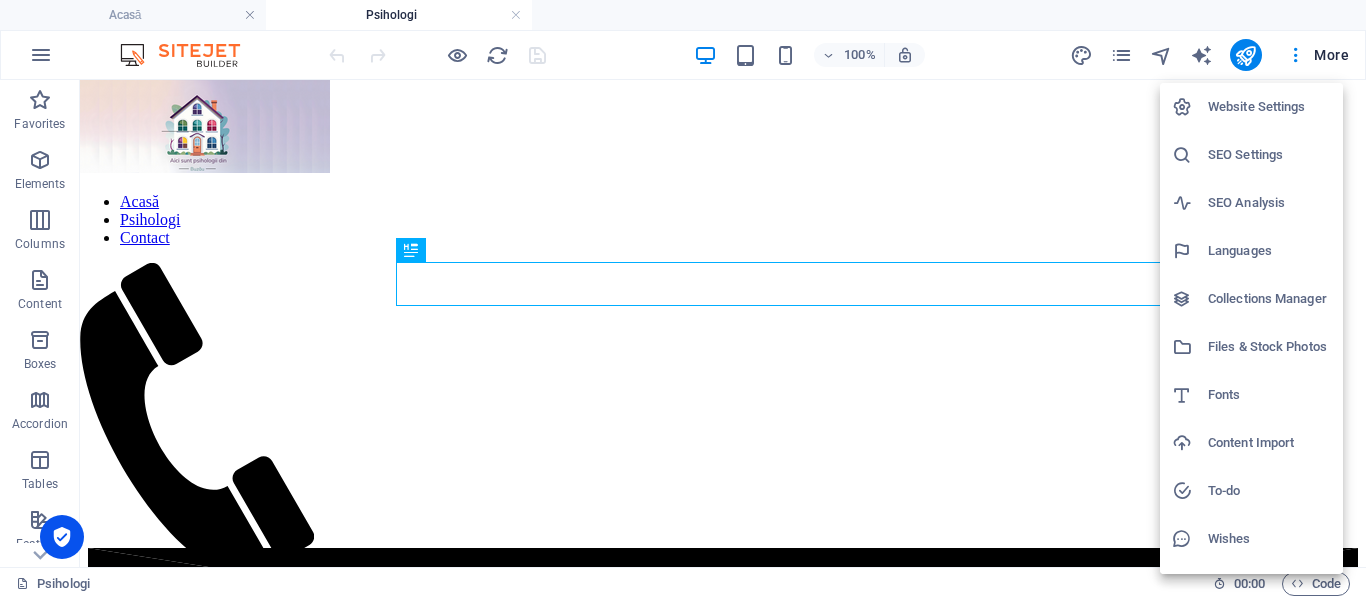 click on "Collections Manager" at bounding box center [1269, 299] 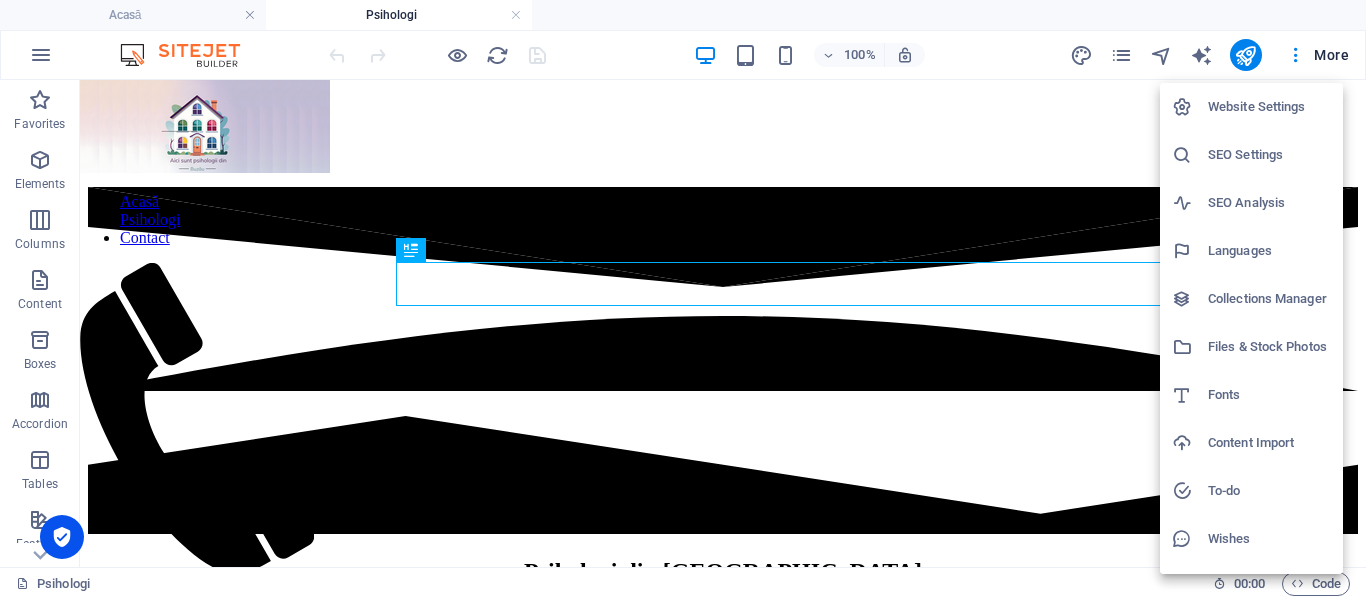 scroll, scrollTop: 0, scrollLeft: 0, axis: both 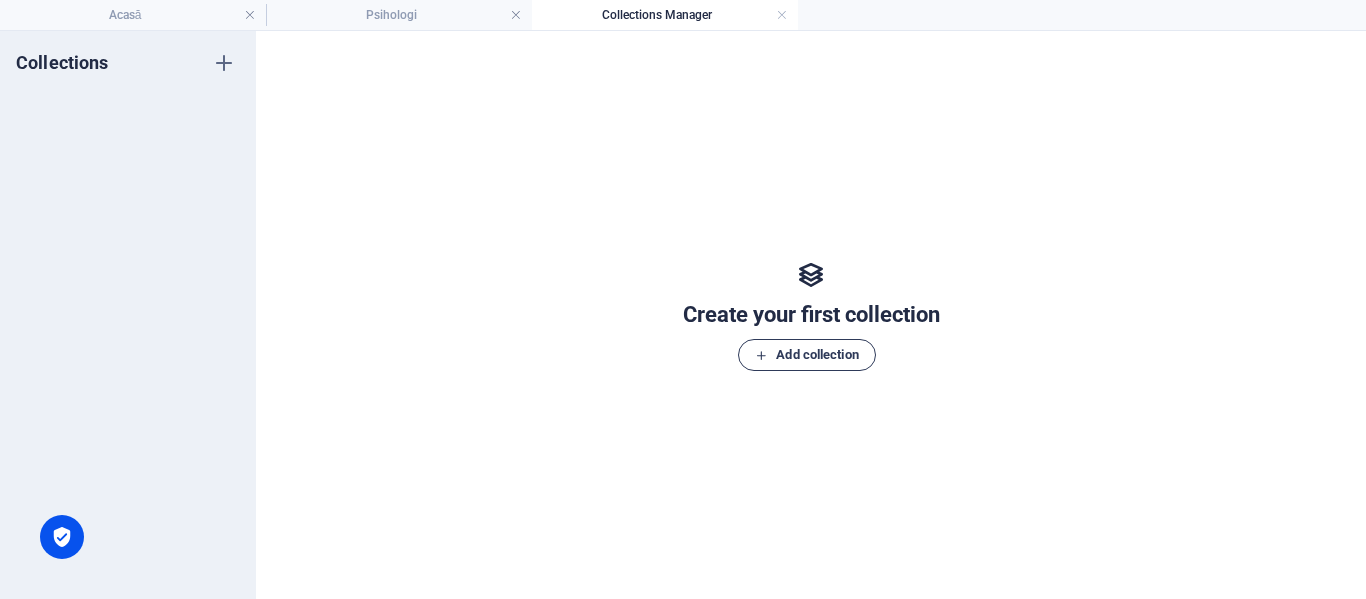 click on "Add collection" at bounding box center [806, 355] 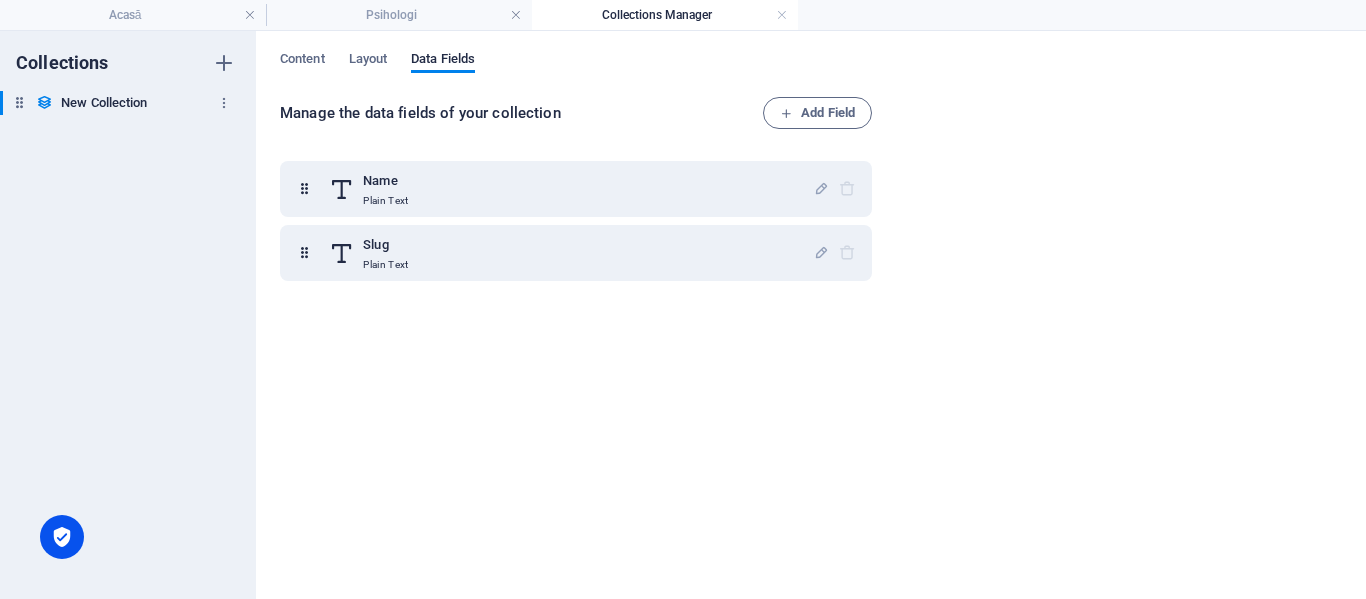 click on "New Collection" at bounding box center (104, 103) 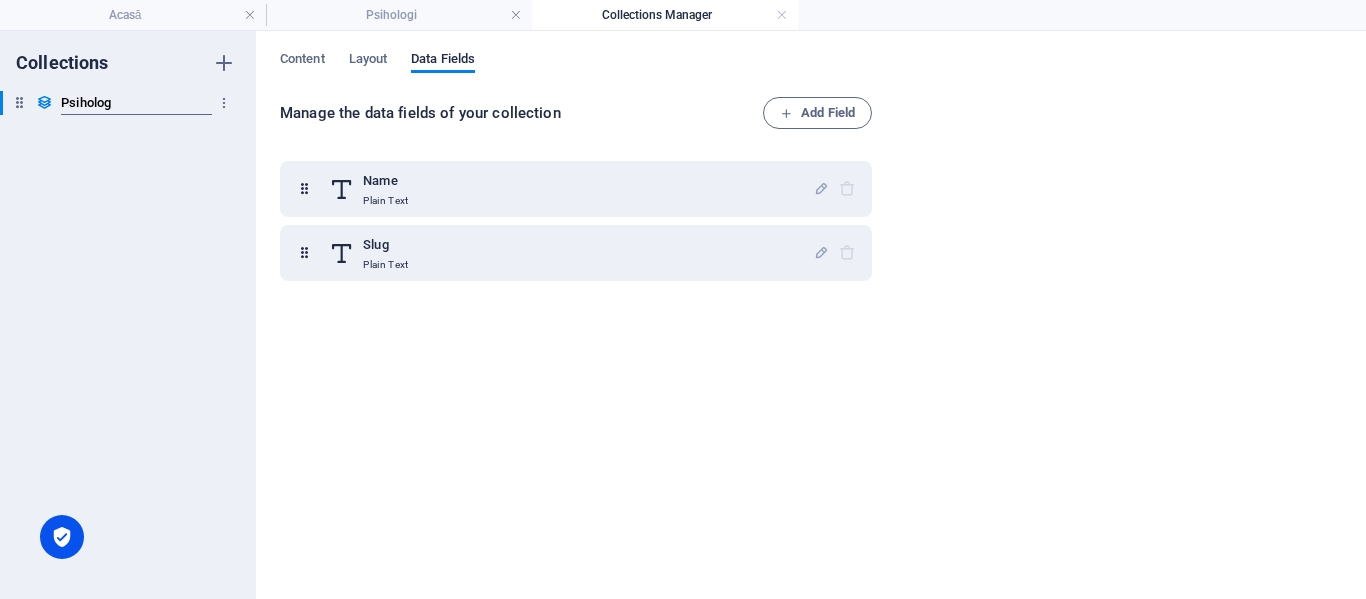 type on "Psihologi" 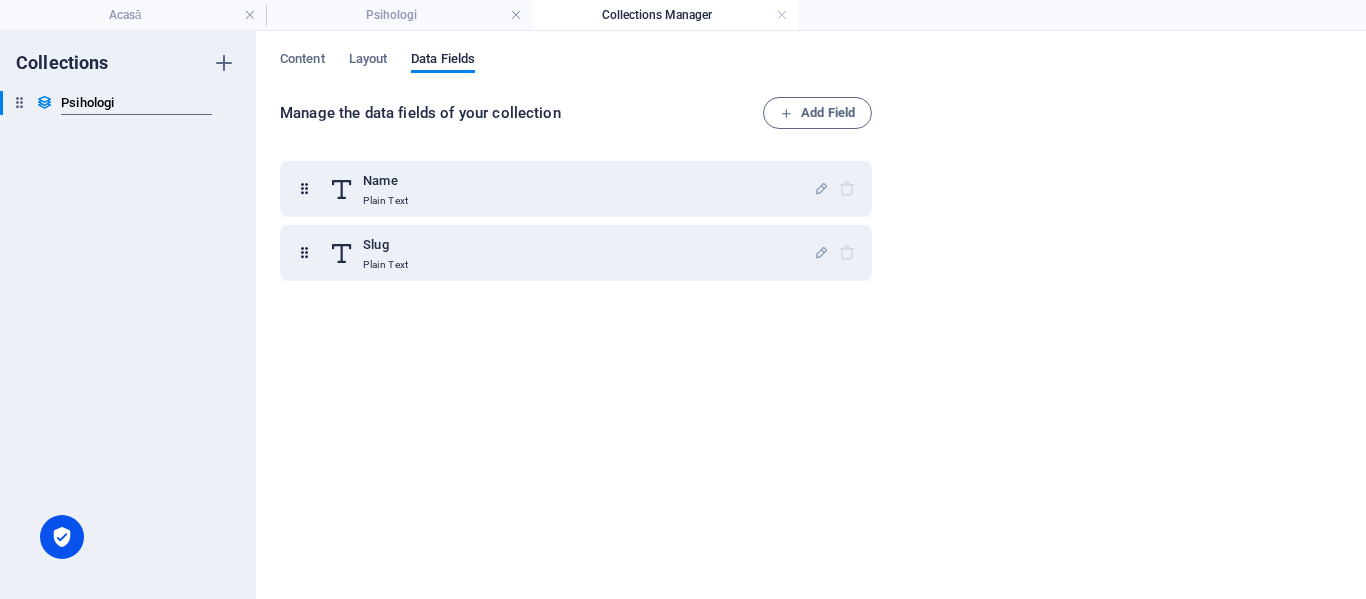 click on "Name Plain Text Slug Plain Text" at bounding box center [580, 362] 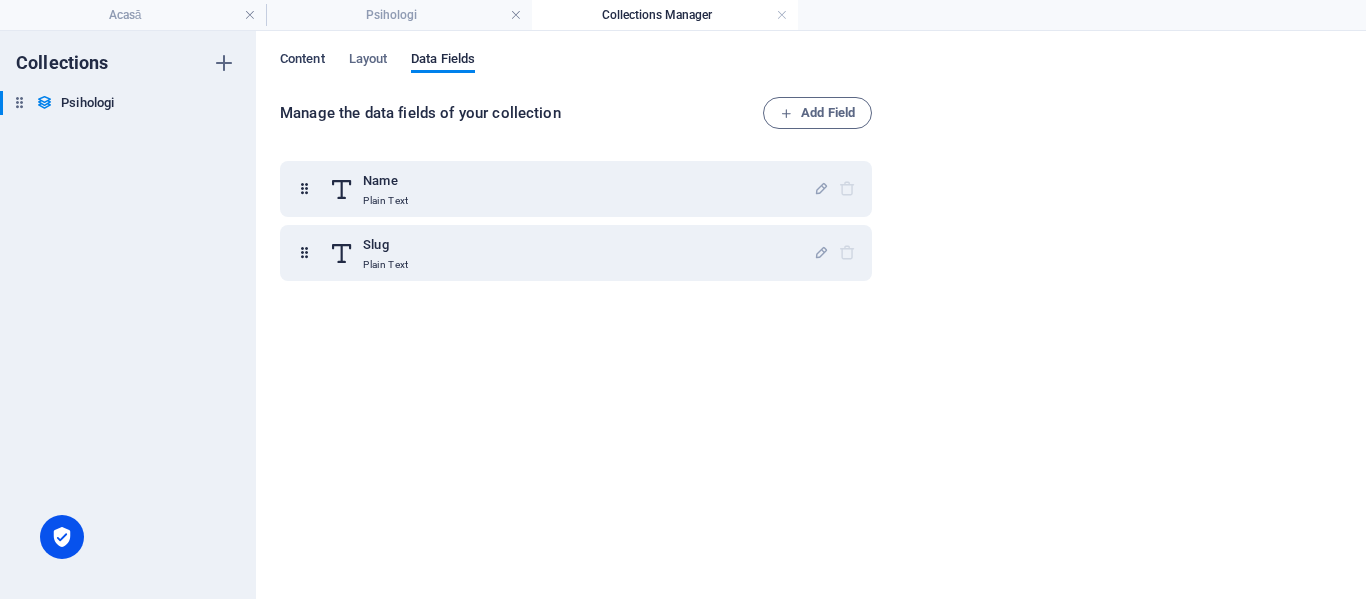 click on "Content" at bounding box center [302, 61] 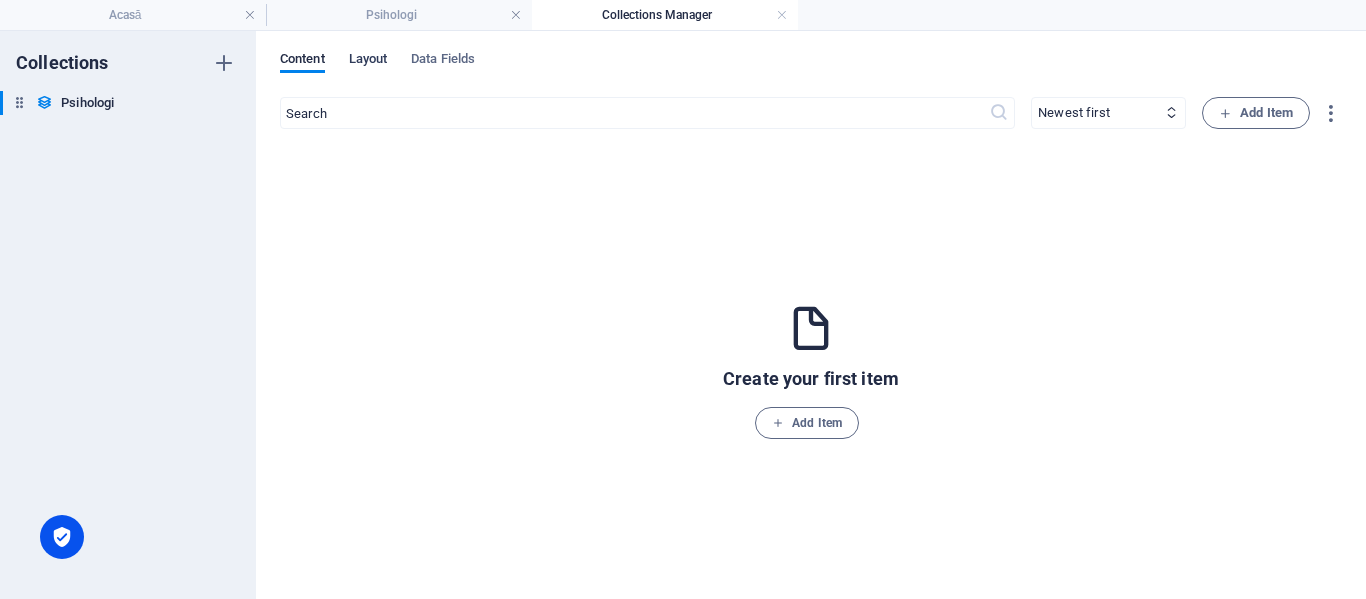 click on "Layout" at bounding box center (368, 61) 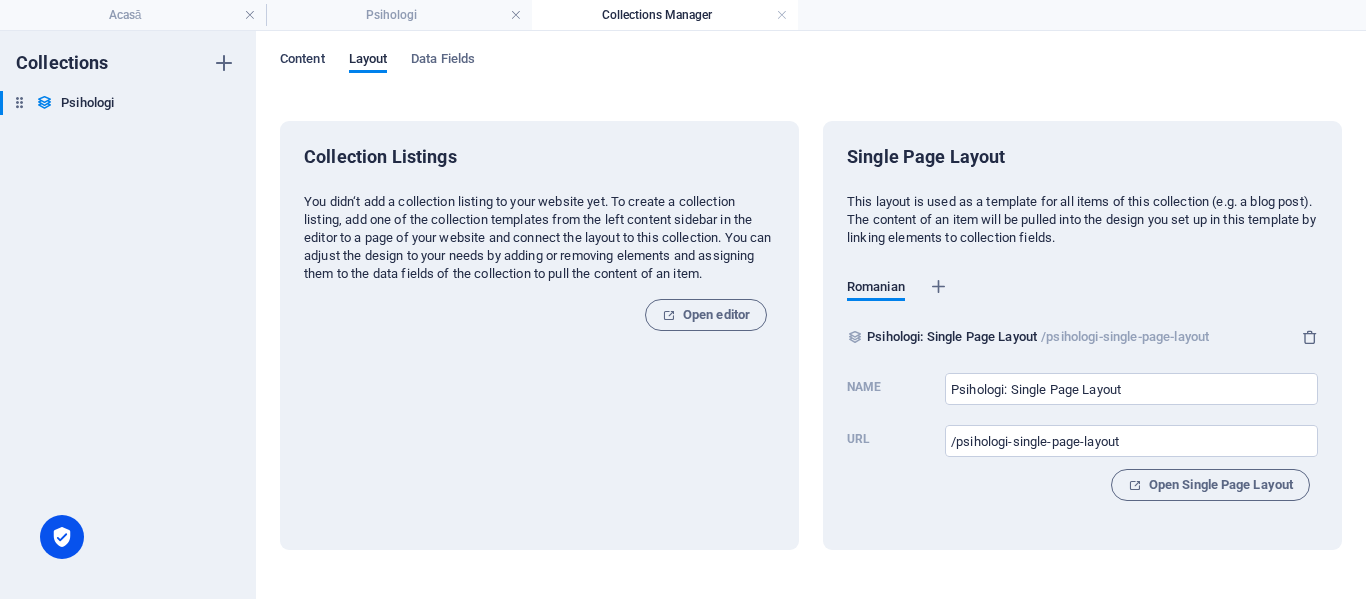 click on "Content" at bounding box center [302, 61] 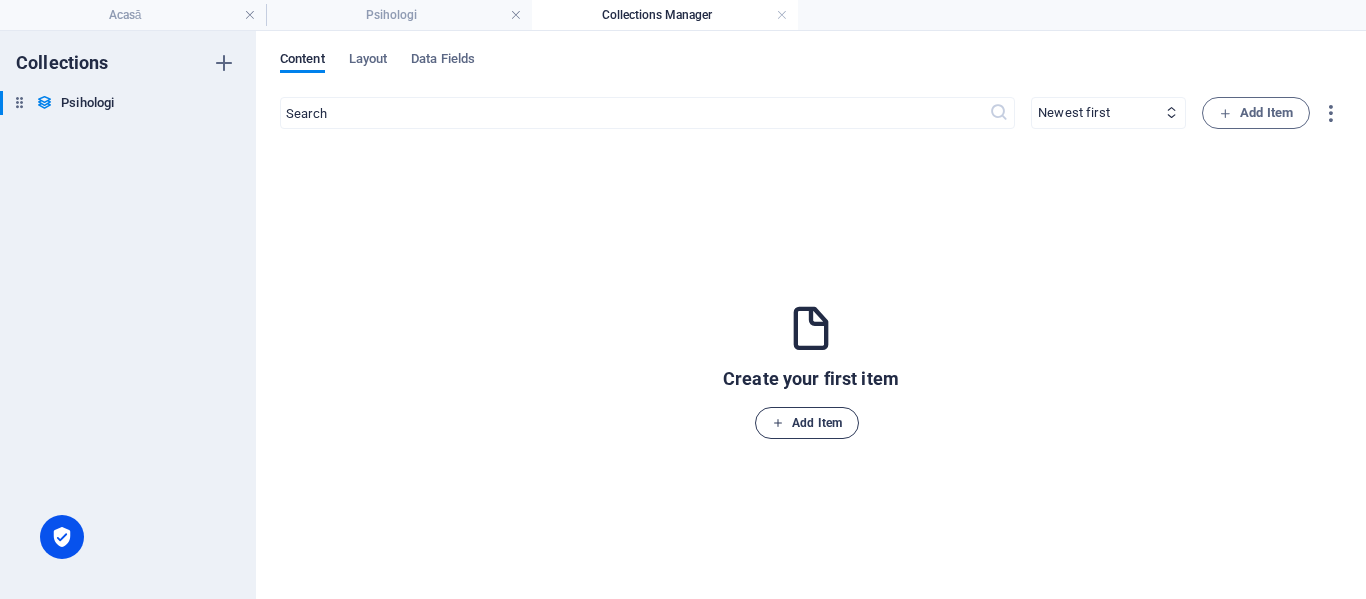 click on "Add Item" at bounding box center (807, 423) 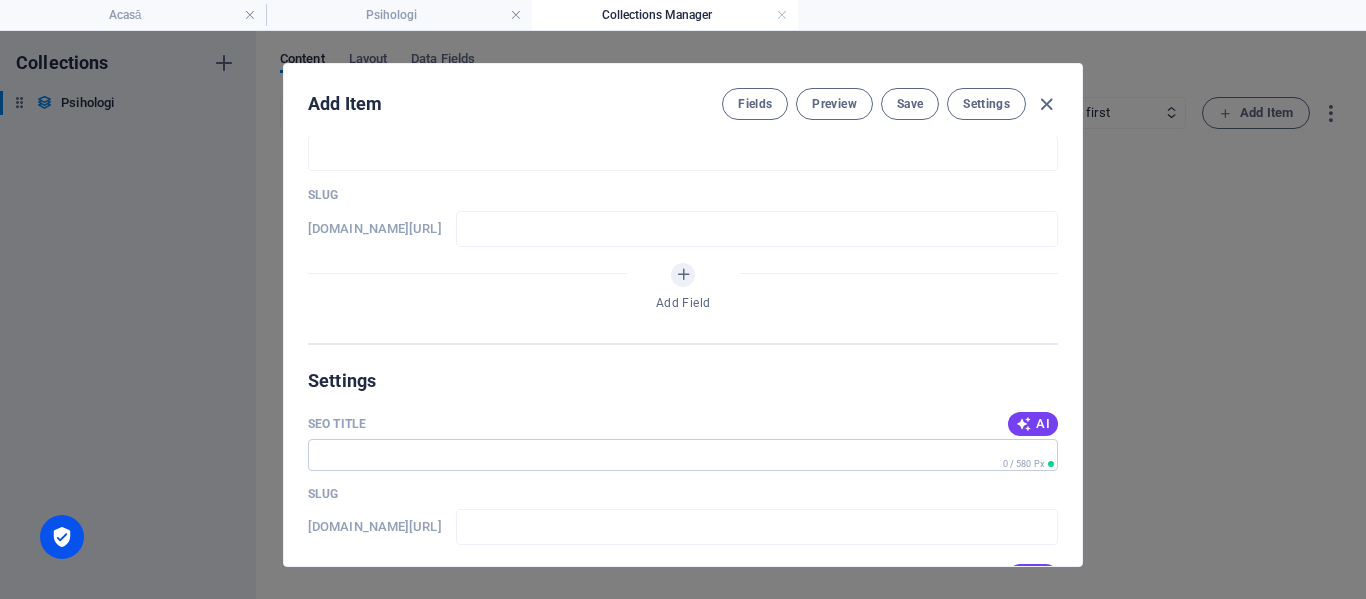 scroll, scrollTop: 0, scrollLeft: 0, axis: both 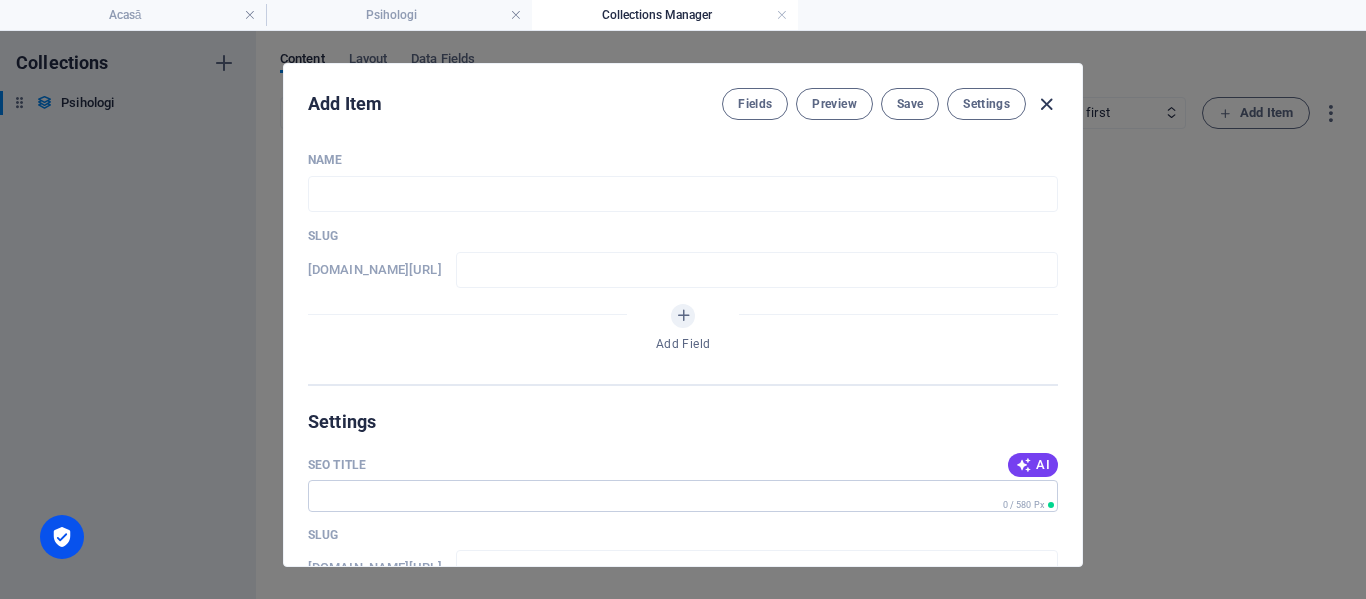 click at bounding box center (1046, 104) 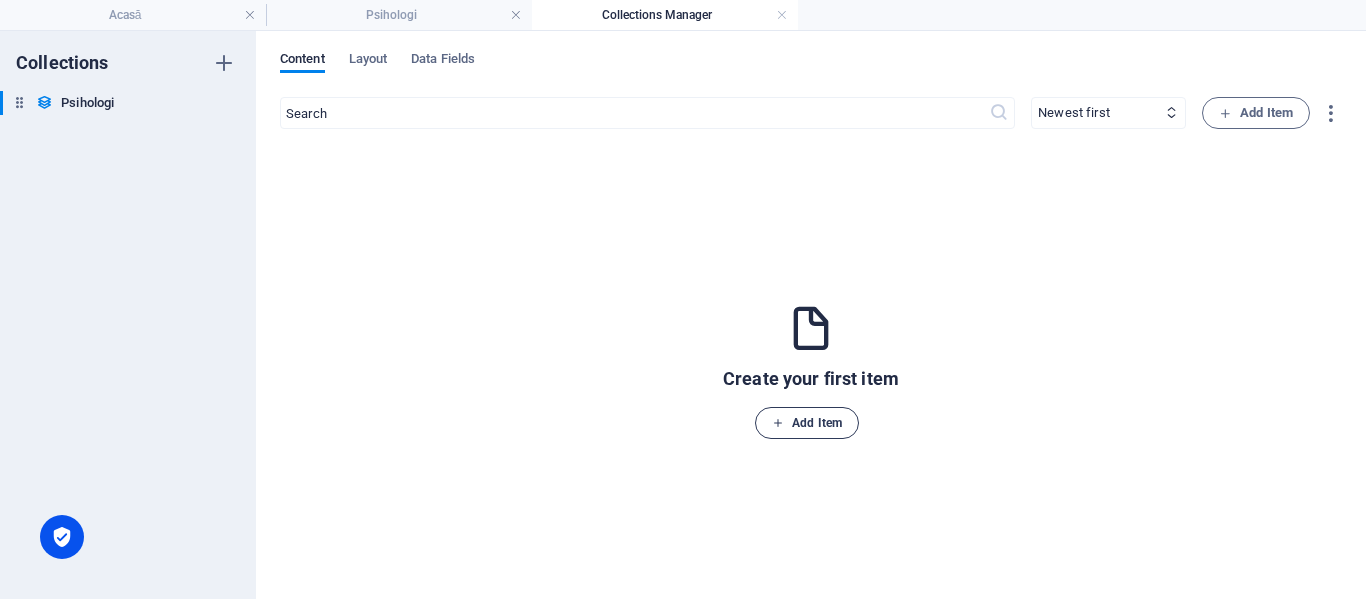 click on "Add Item" at bounding box center (807, 423) 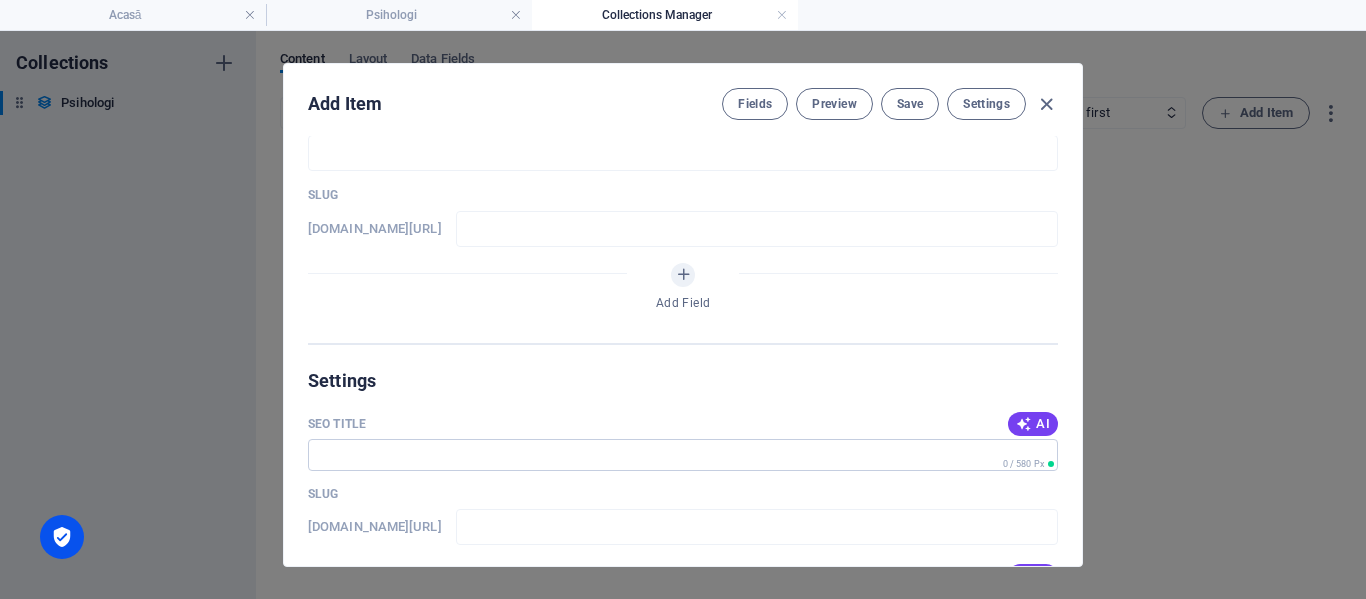 scroll, scrollTop: 0, scrollLeft: 0, axis: both 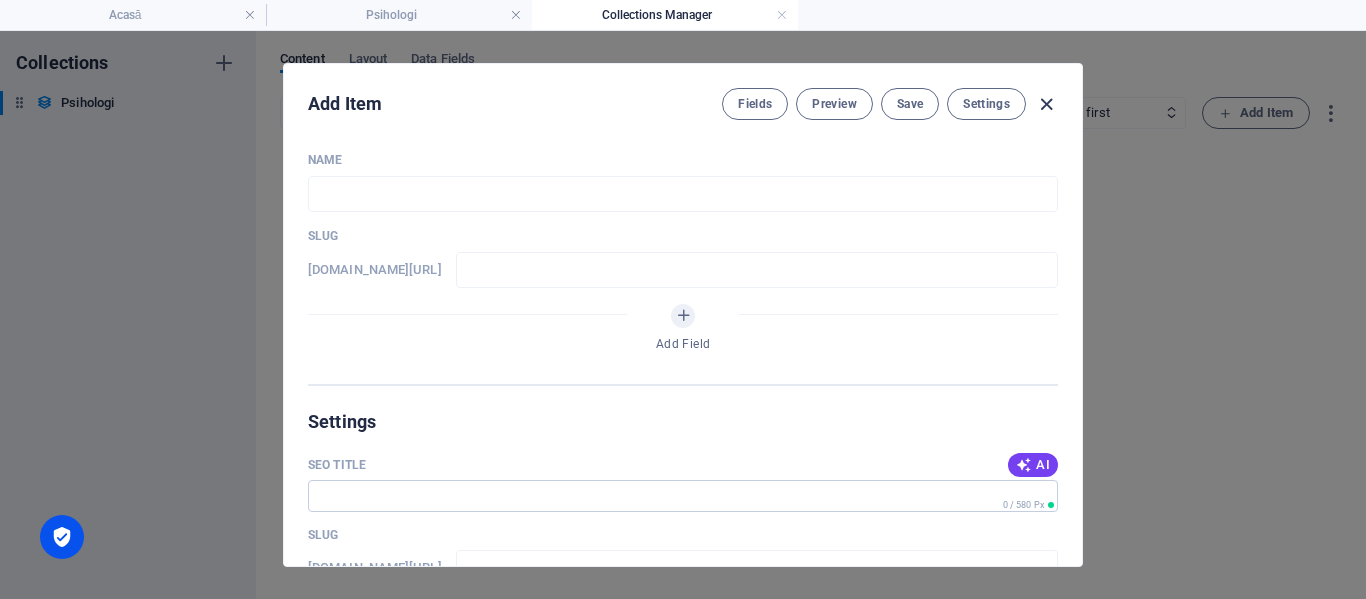click at bounding box center [1046, 104] 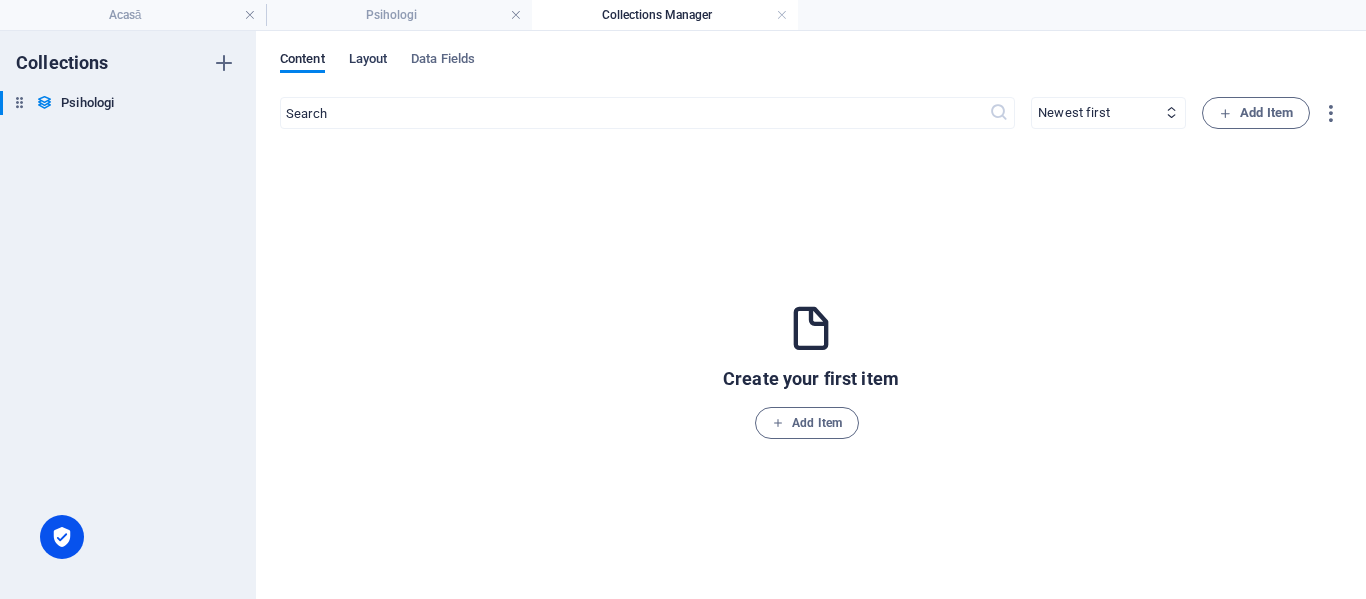 click on "Layout" at bounding box center (368, 61) 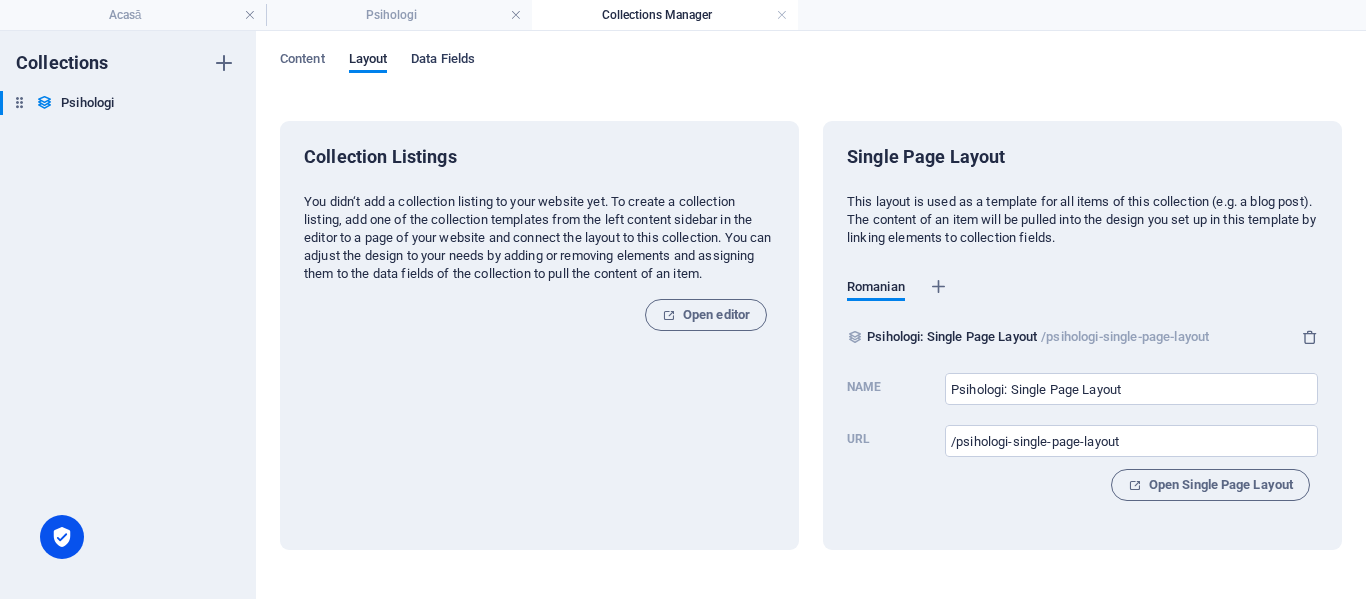 click on "Data Fields" at bounding box center (443, 61) 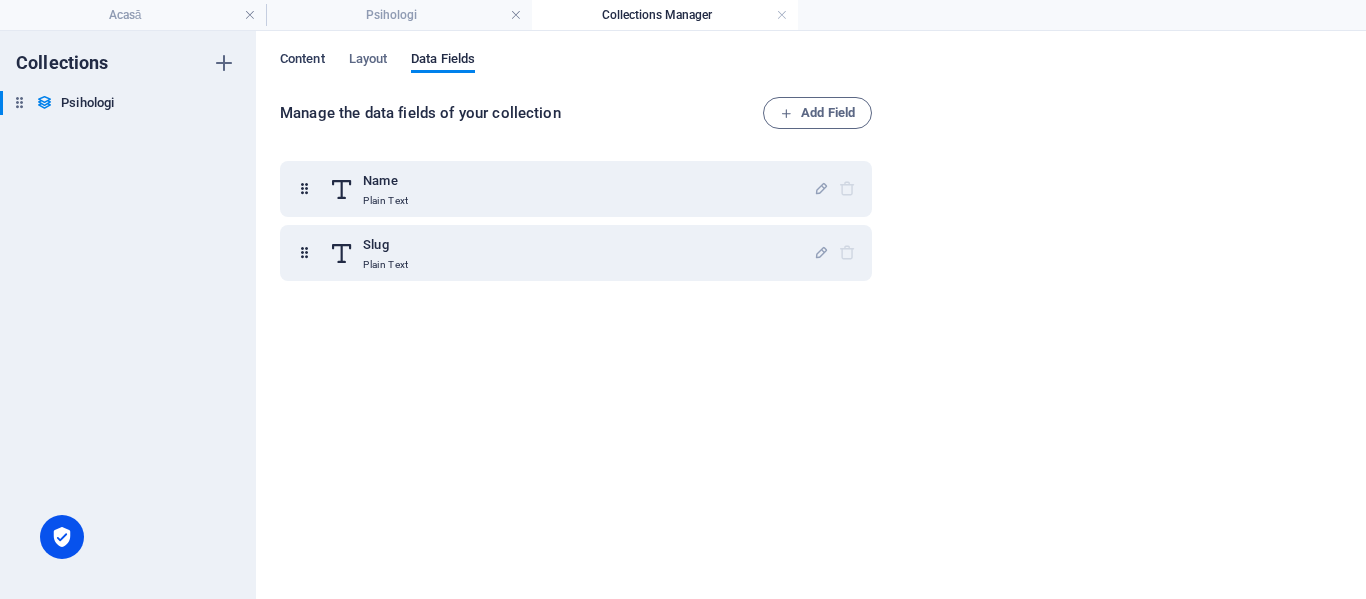 click on "Content" at bounding box center [302, 61] 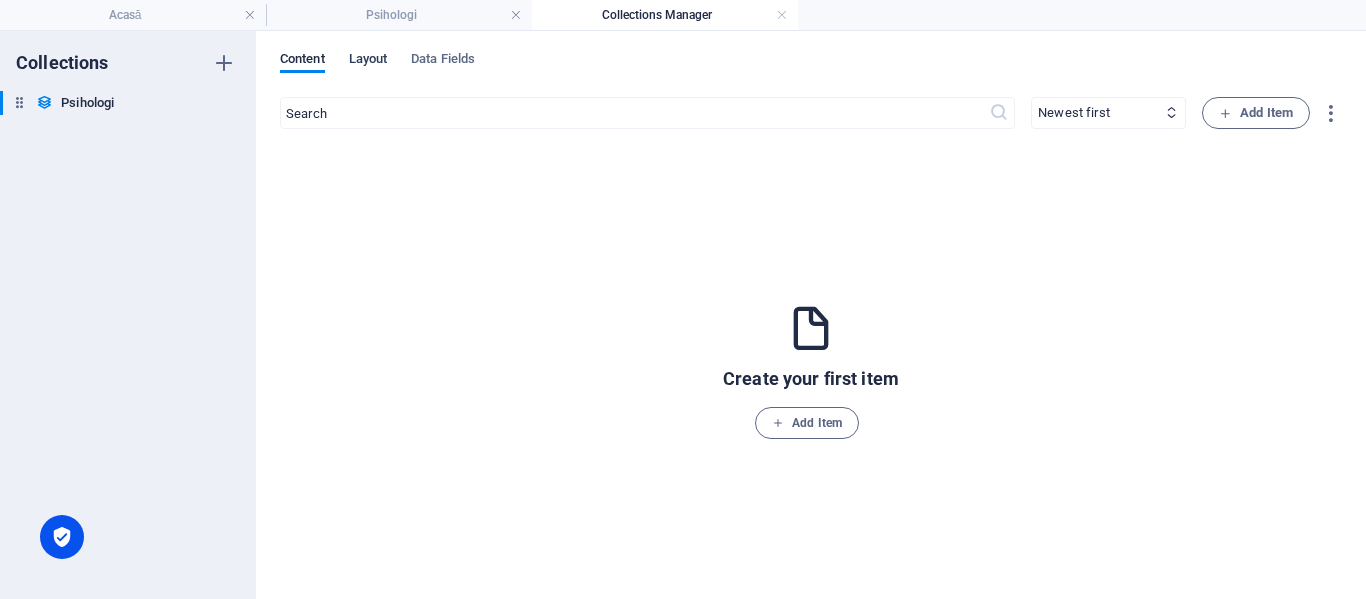 click on "Layout" at bounding box center (368, 61) 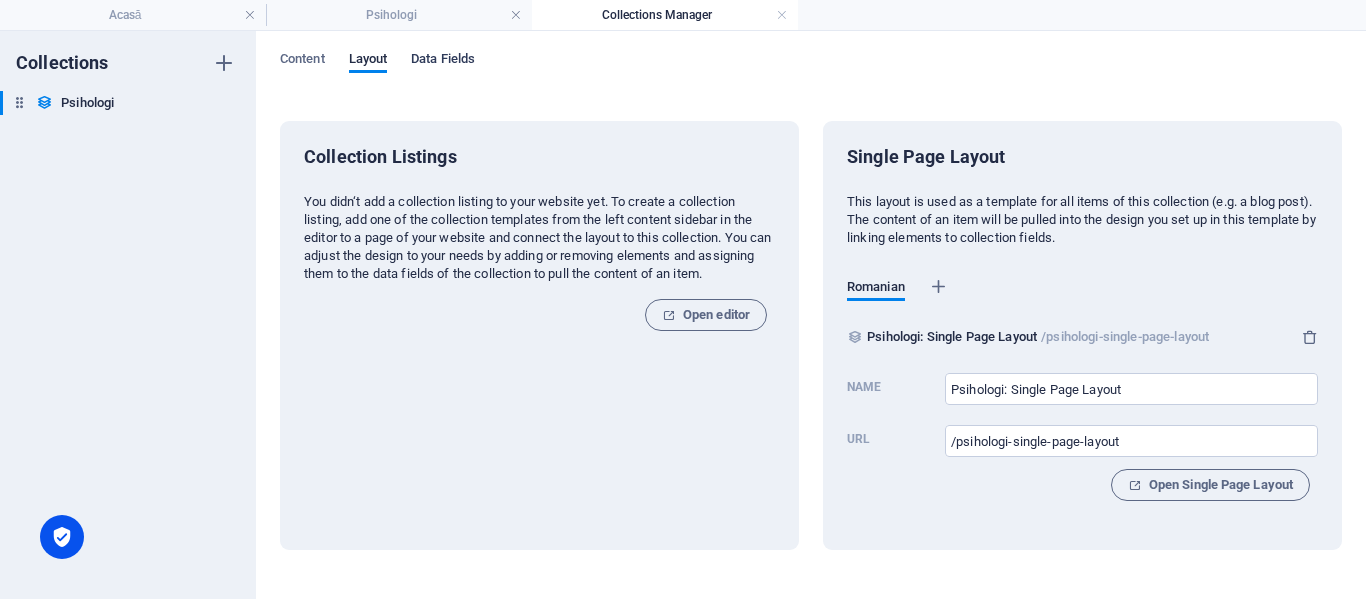 click on "Data Fields" at bounding box center (443, 61) 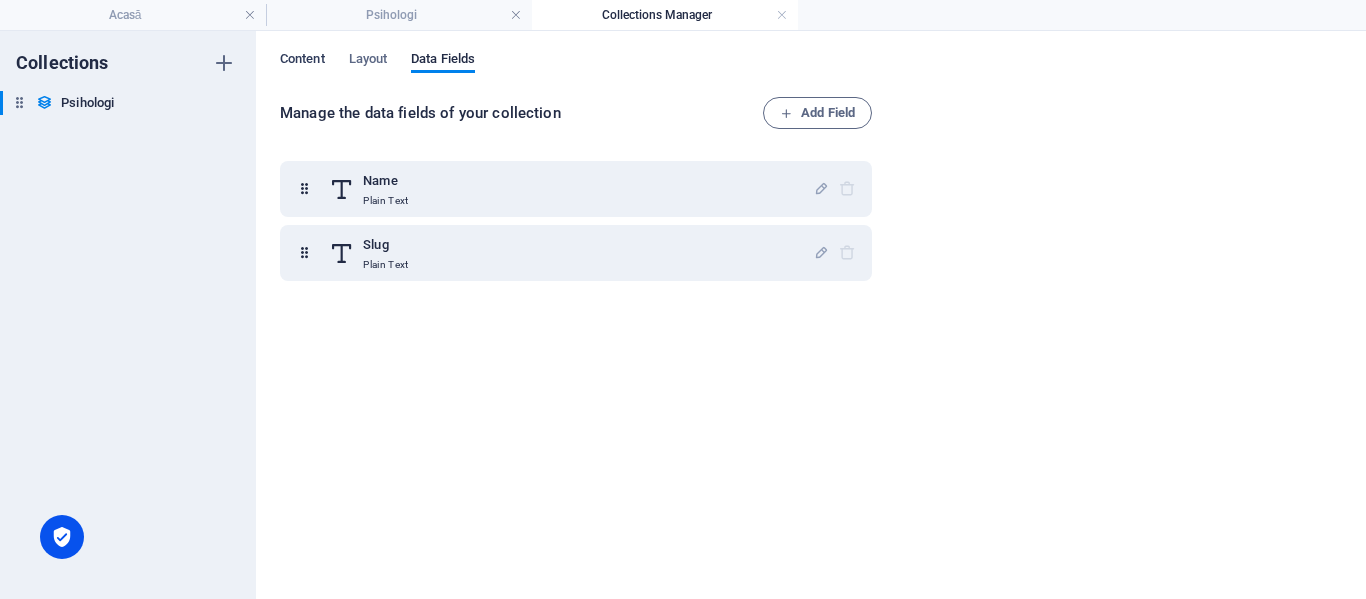 click on "Content" at bounding box center [302, 61] 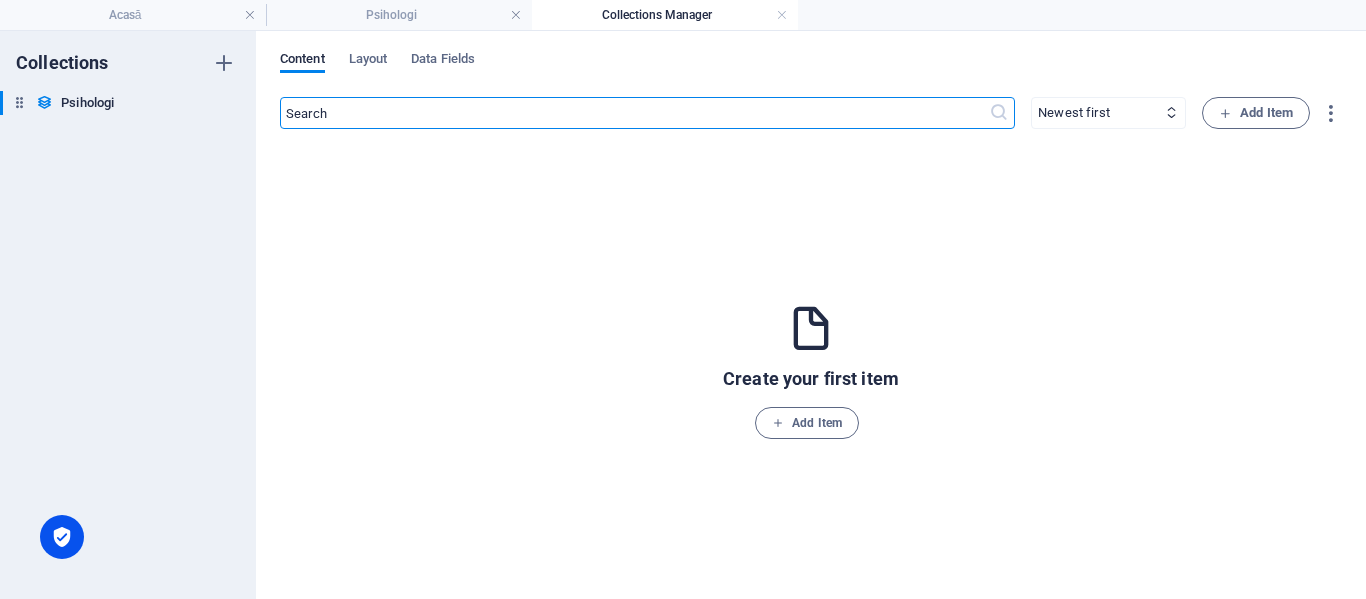 click at bounding box center [634, 113] 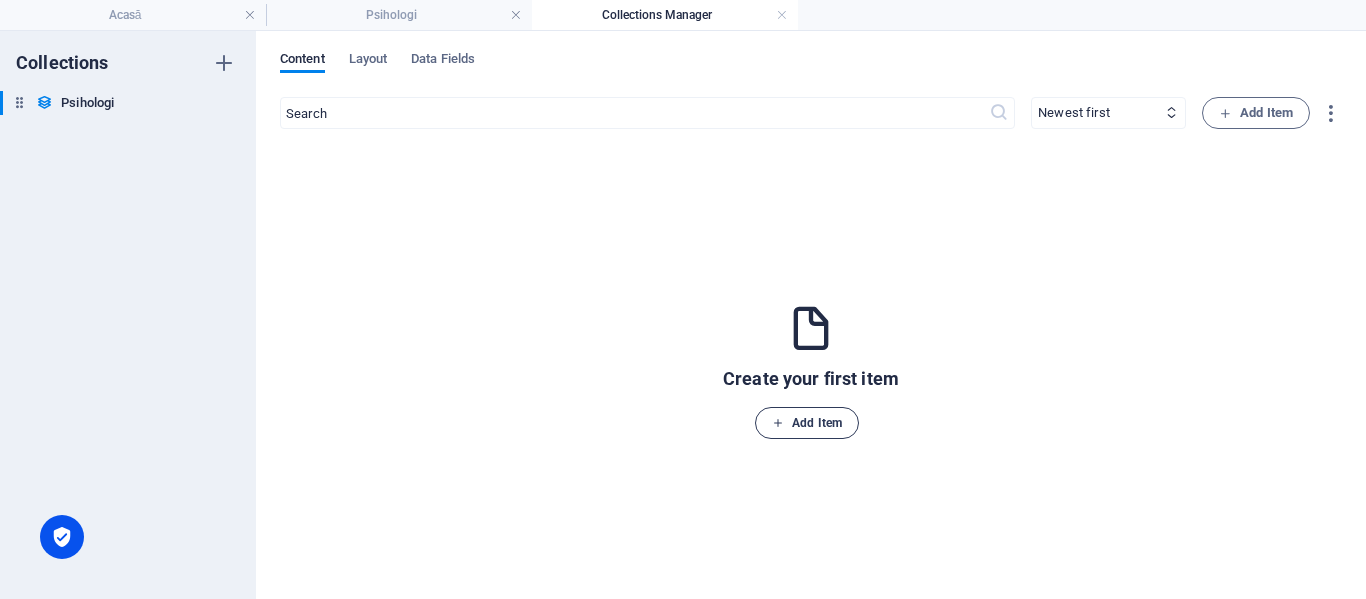 click on "Add Item" at bounding box center (807, 423) 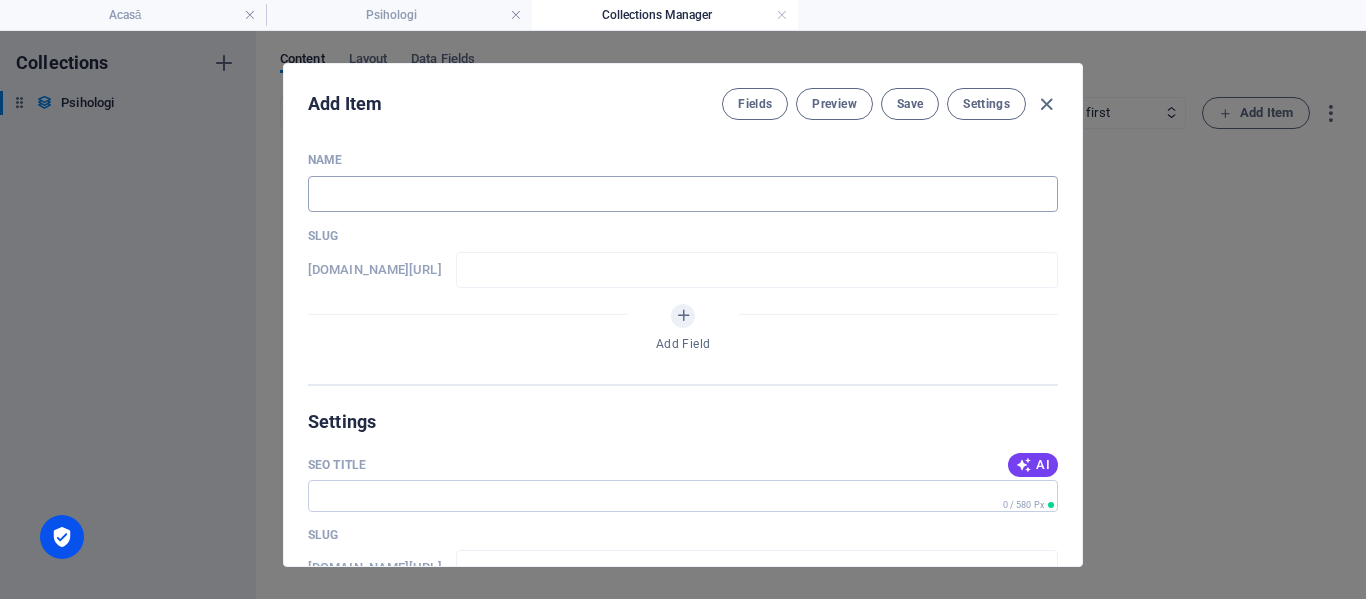 click at bounding box center (683, 194) 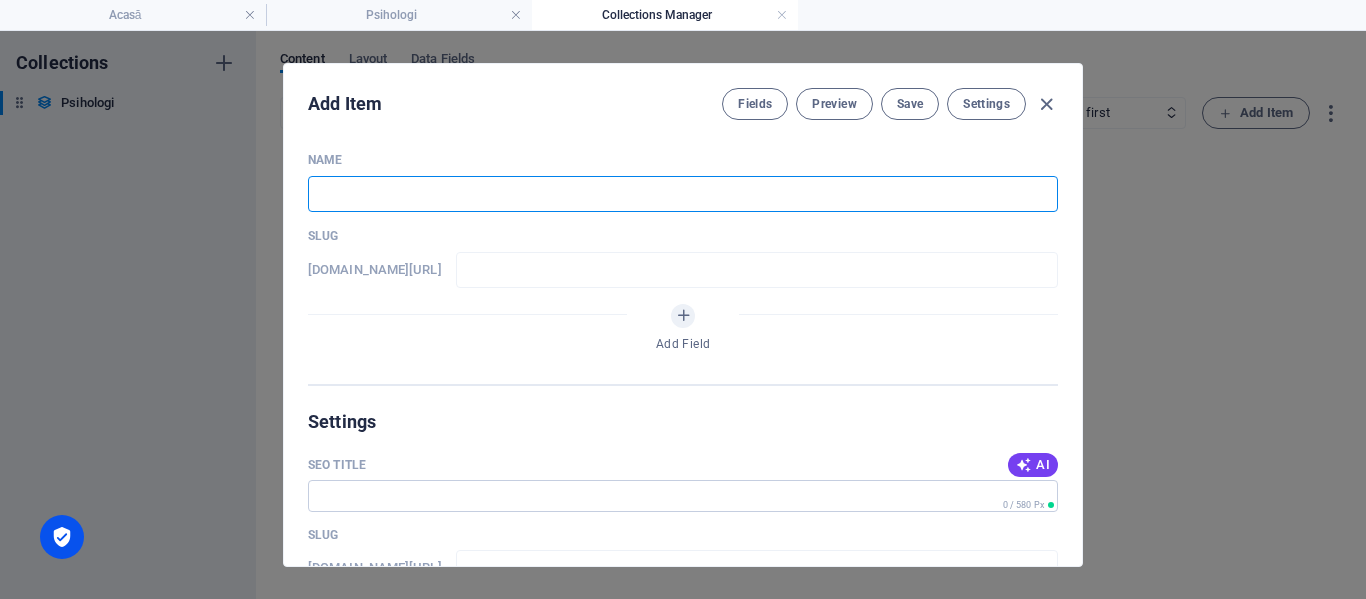 type on "[PERSON_NAME]" 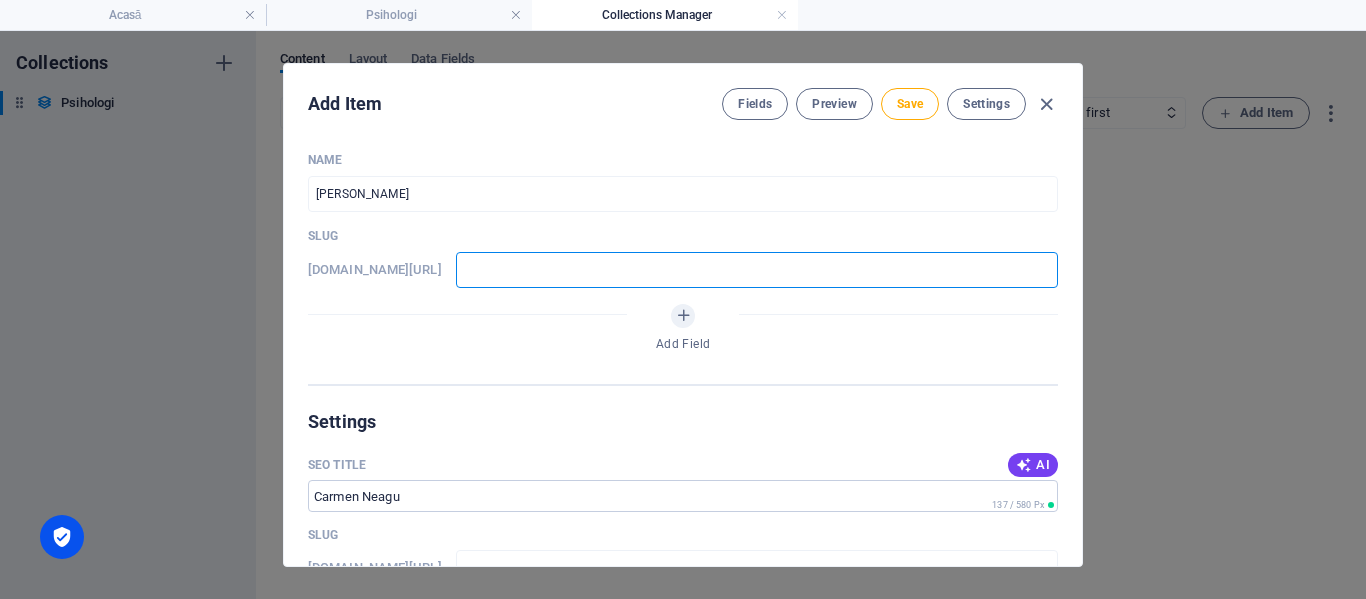 click at bounding box center (757, 270) 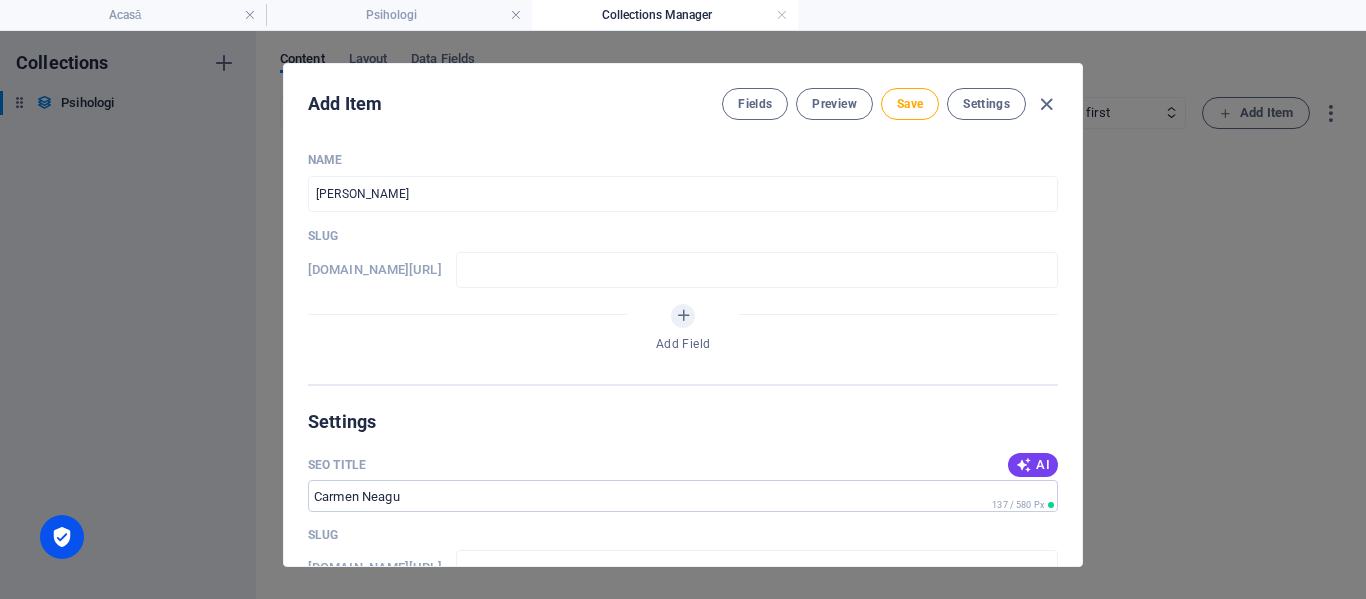 click on "[DOMAIN_NAME][URL]" at bounding box center [375, 270] 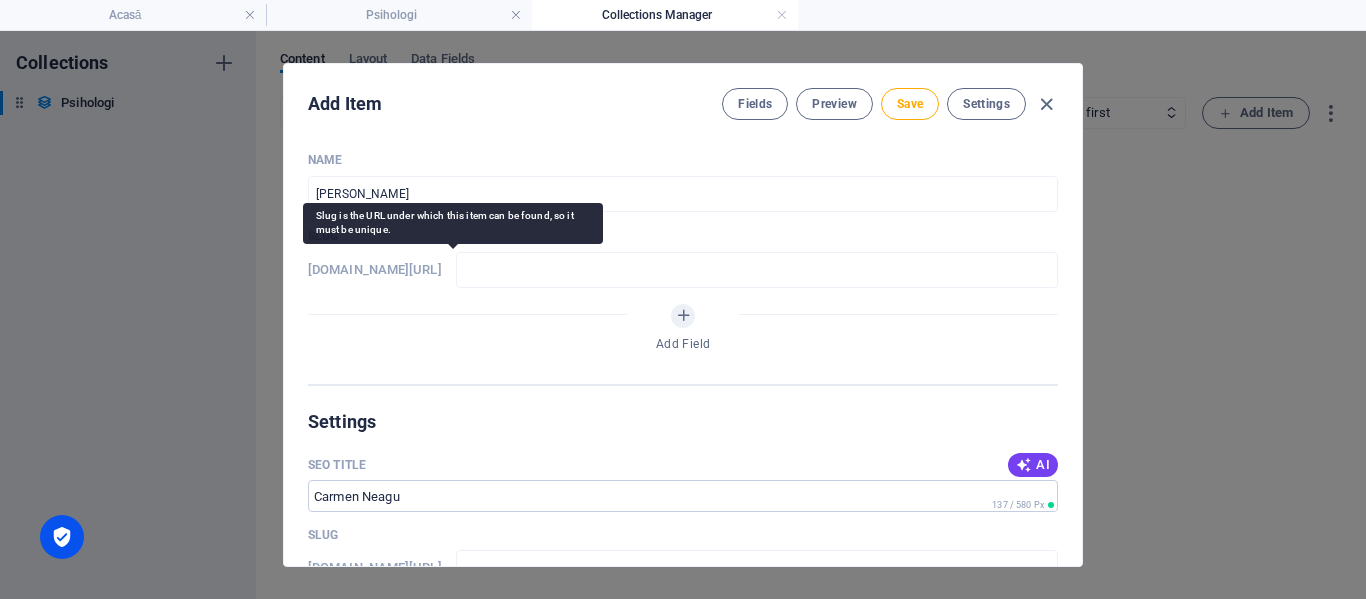 click on "[DOMAIN_NAME][URL]" at bounding box center (375, 270) 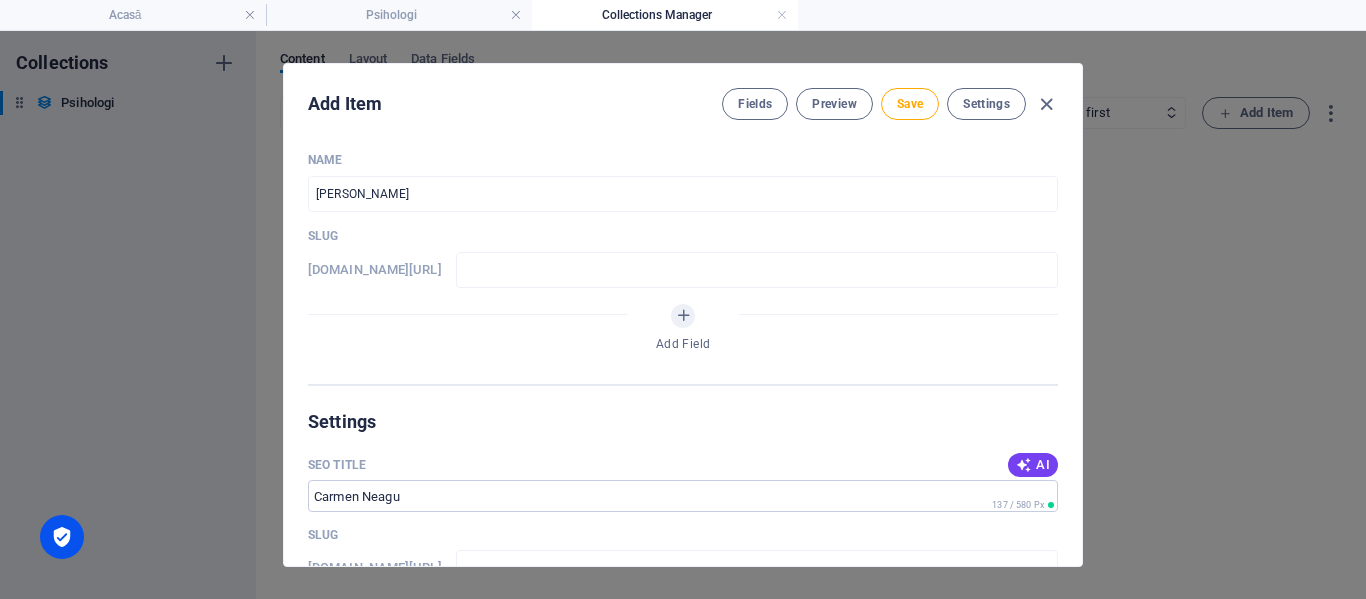 drag, startPoint x: 425, startPoint y: 269, endPoint x: 607, endPoint y: 266, distance: 182.02472 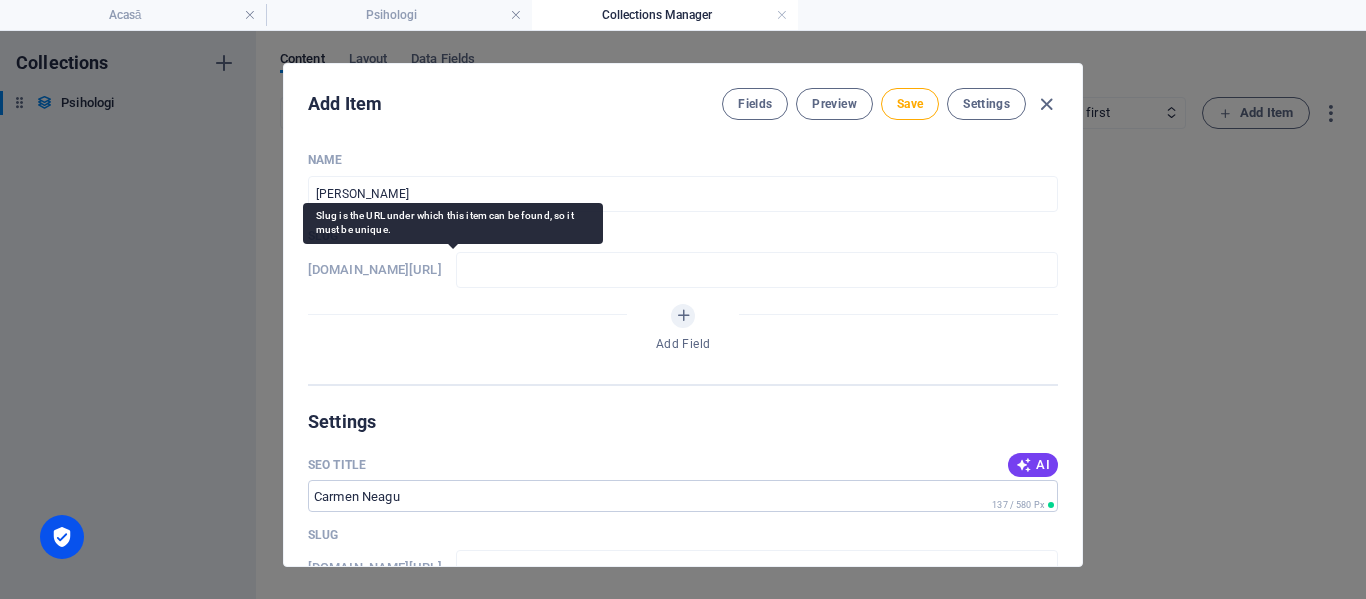 click on "[DOMAIN_NAME][URL]" at bounding box center (375, 270) 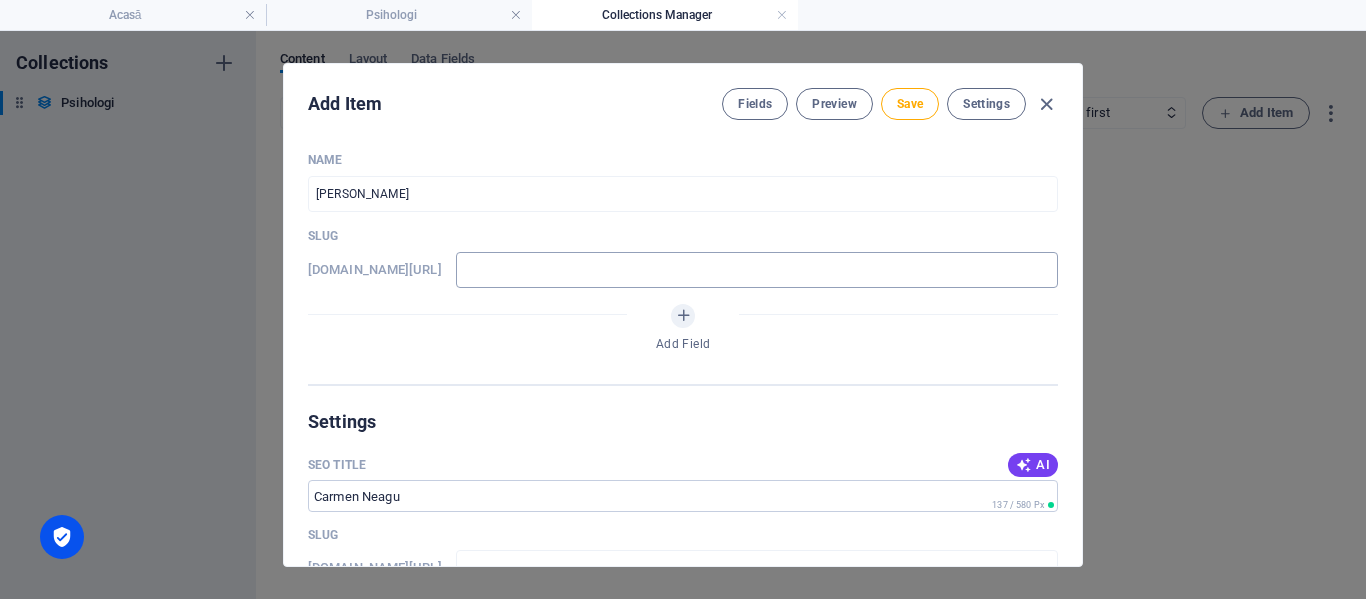 click at bounding box center (757, 270) 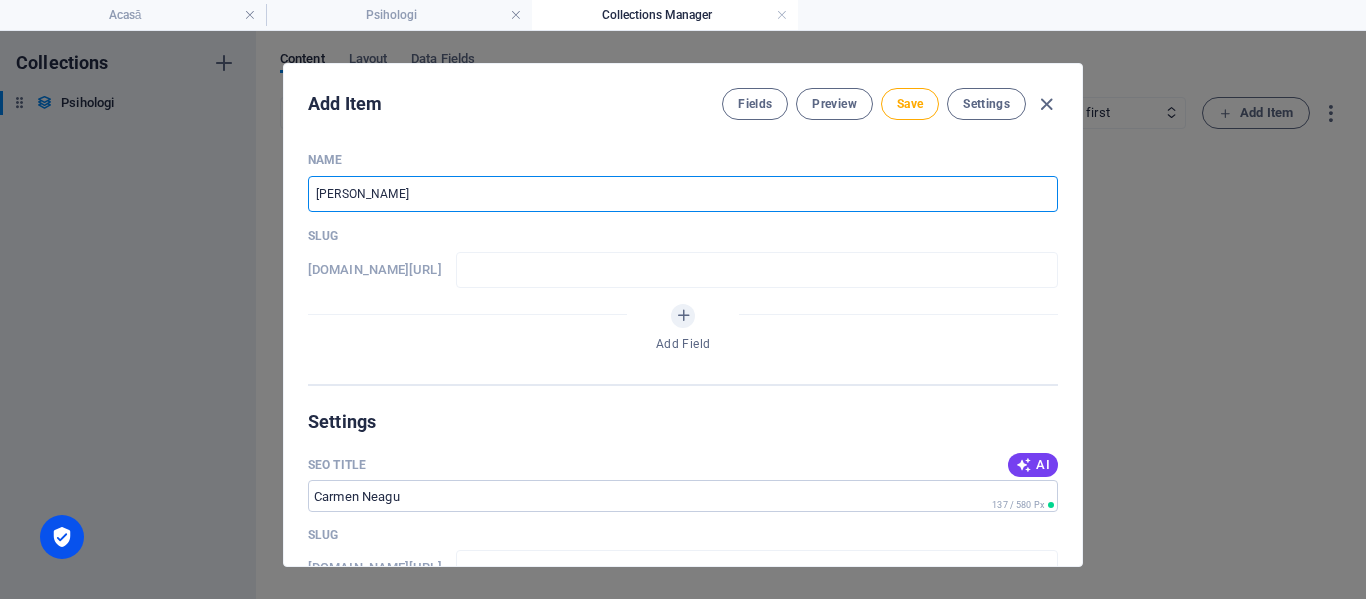 drag, startPoint x: 439, startPoint y: 185, endPoint x: 210, endPoint y: 195, distance: 229.21823 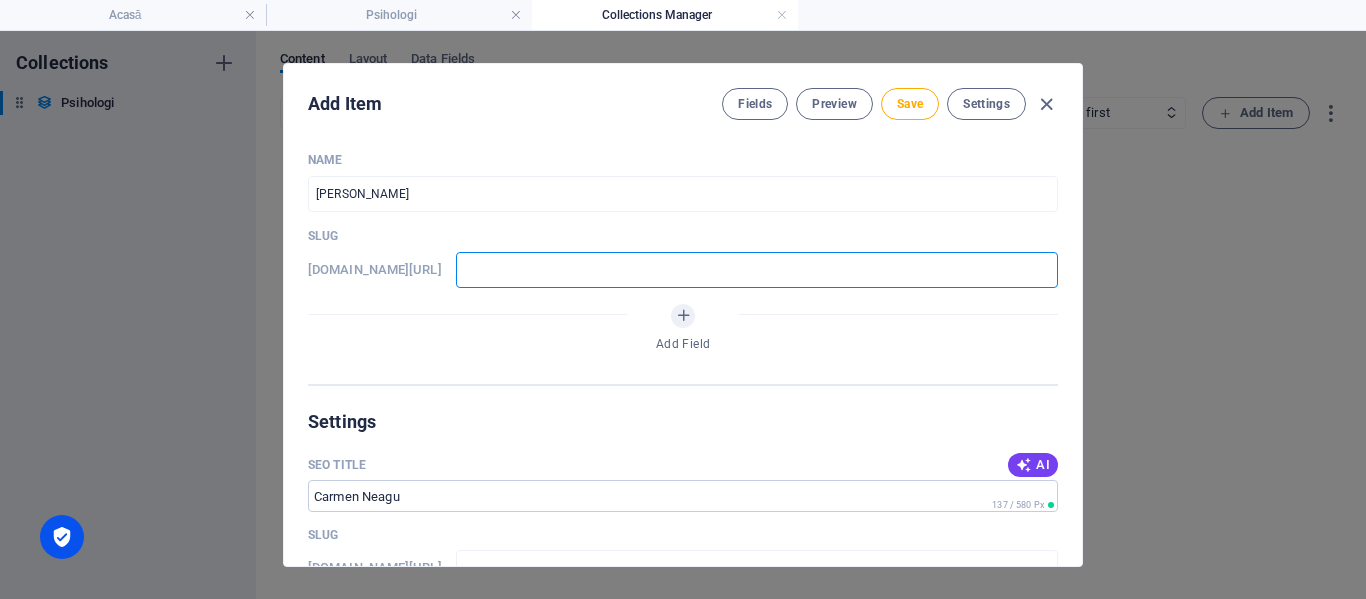 click at bounding box center [757, 270] 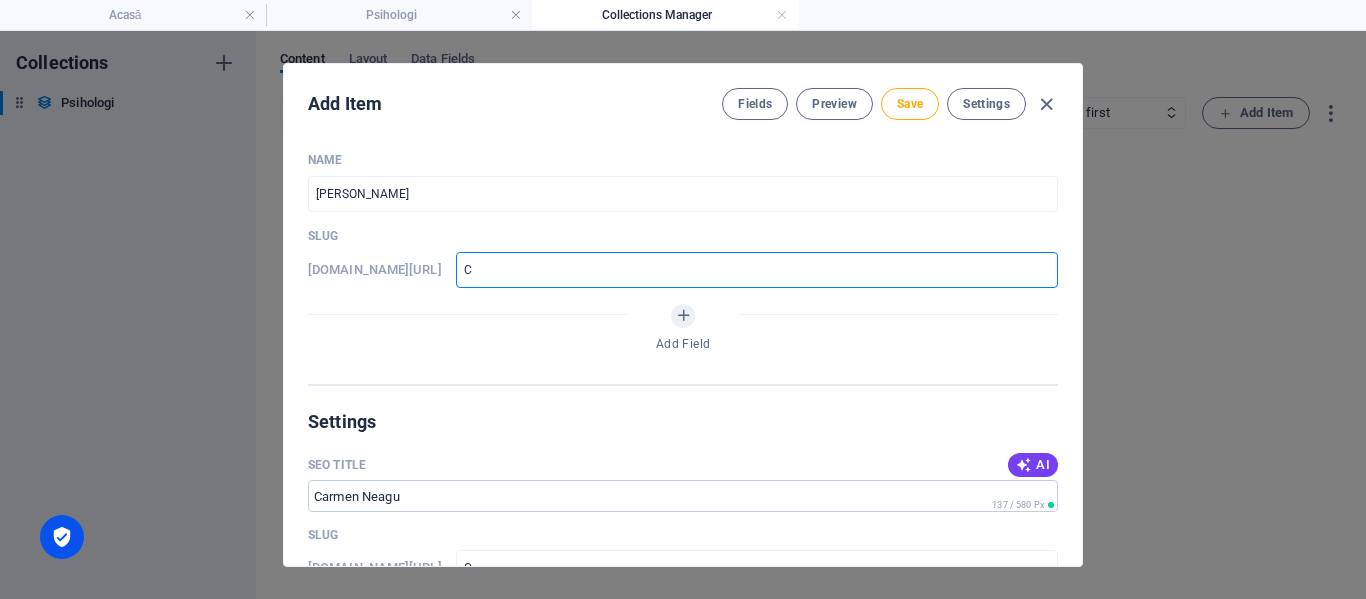 type on "Ca" 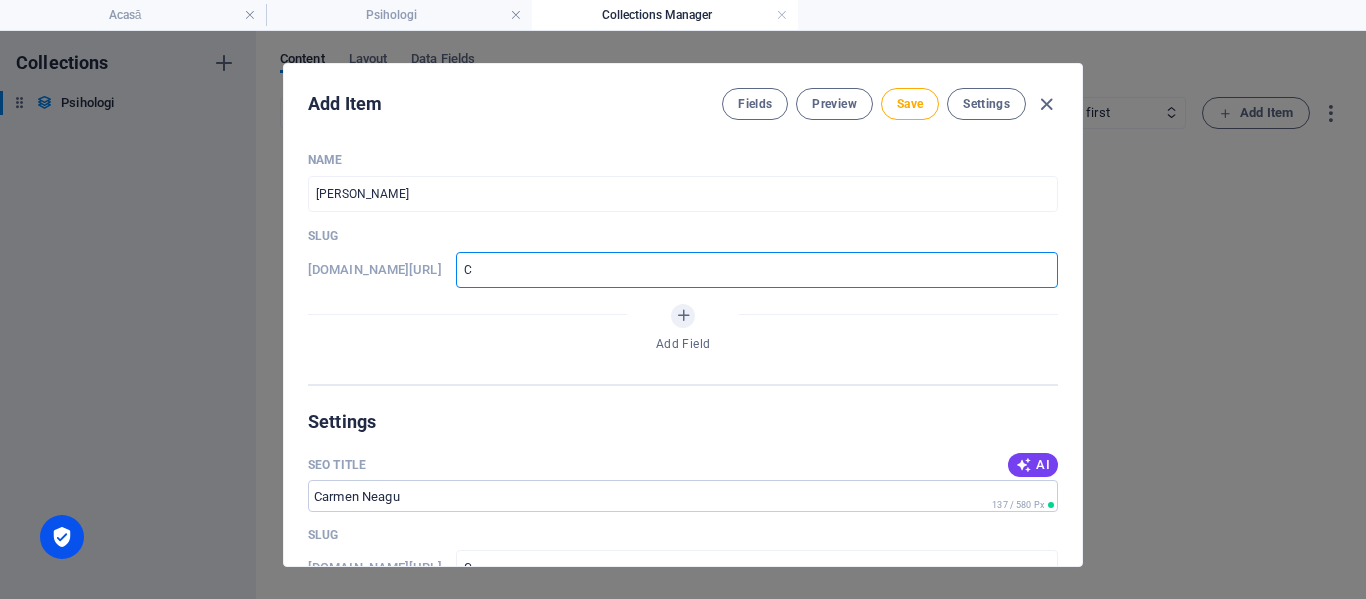 type on "Ca" 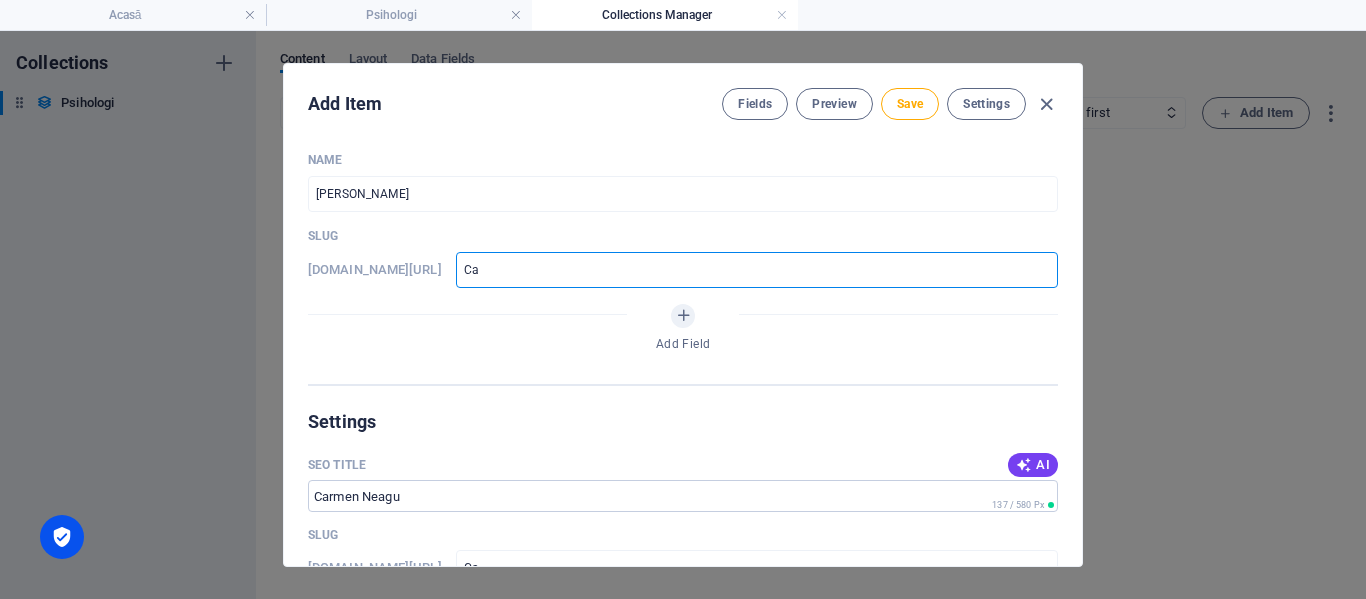 type on "Car" 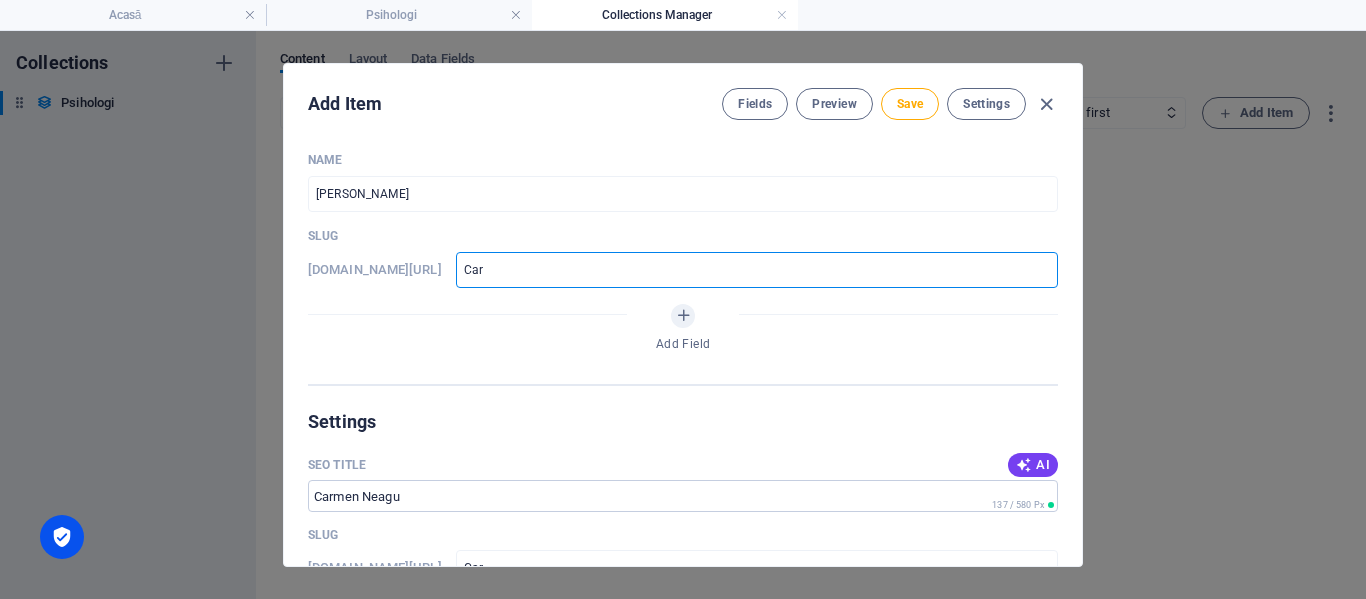 type on "Carm" 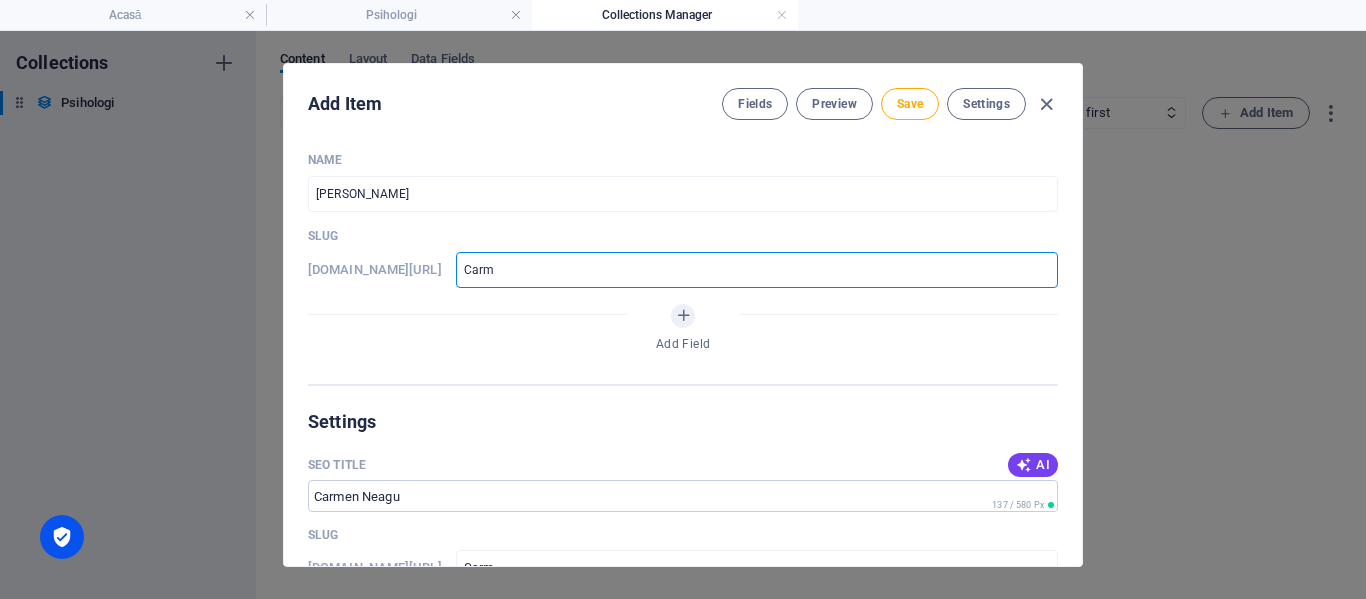 type on "Carme" 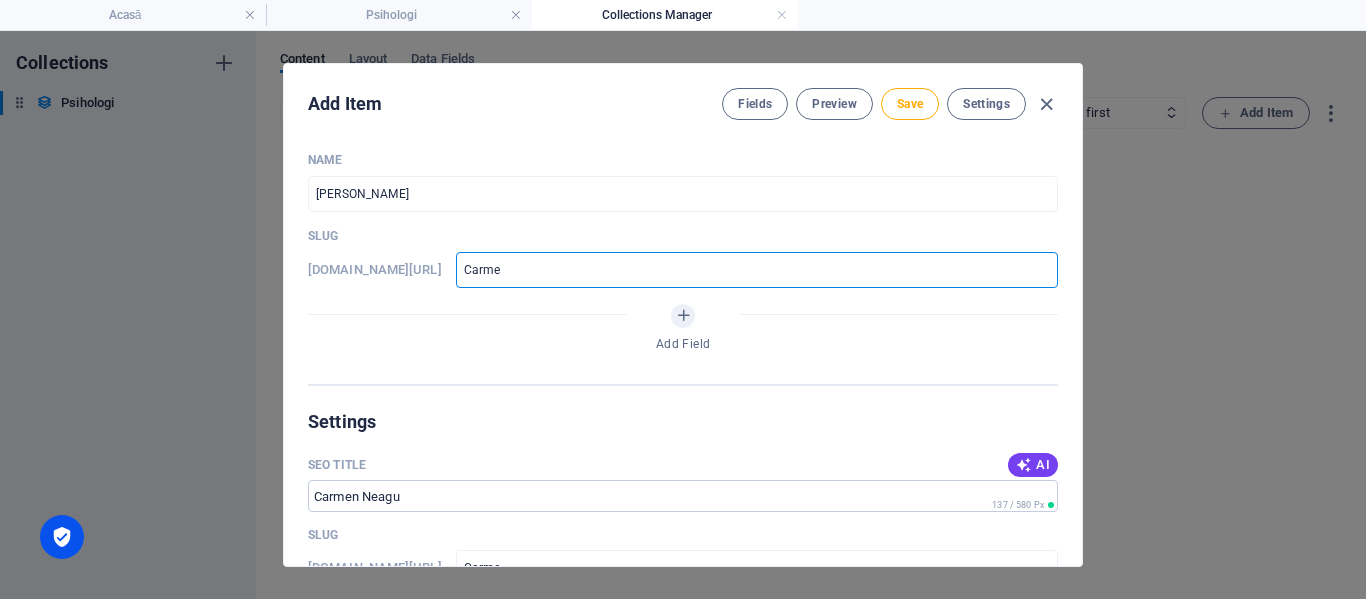 type on "[PERSON_NAME]" 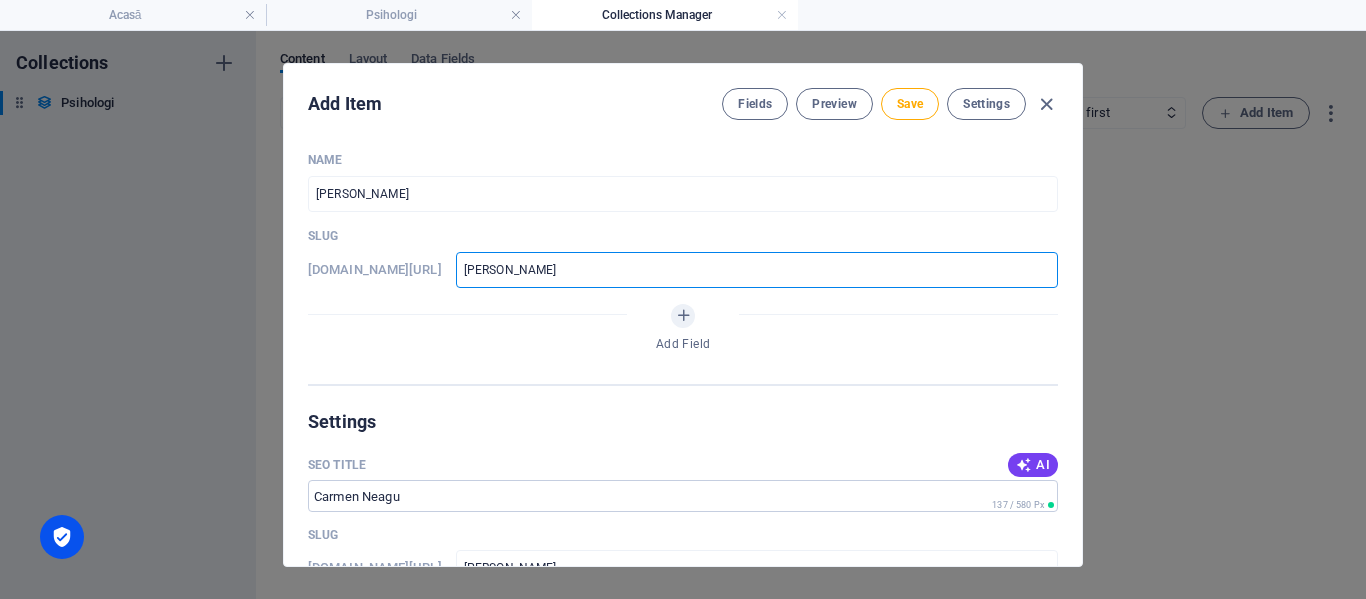 type on "[PERSON_NAME]" 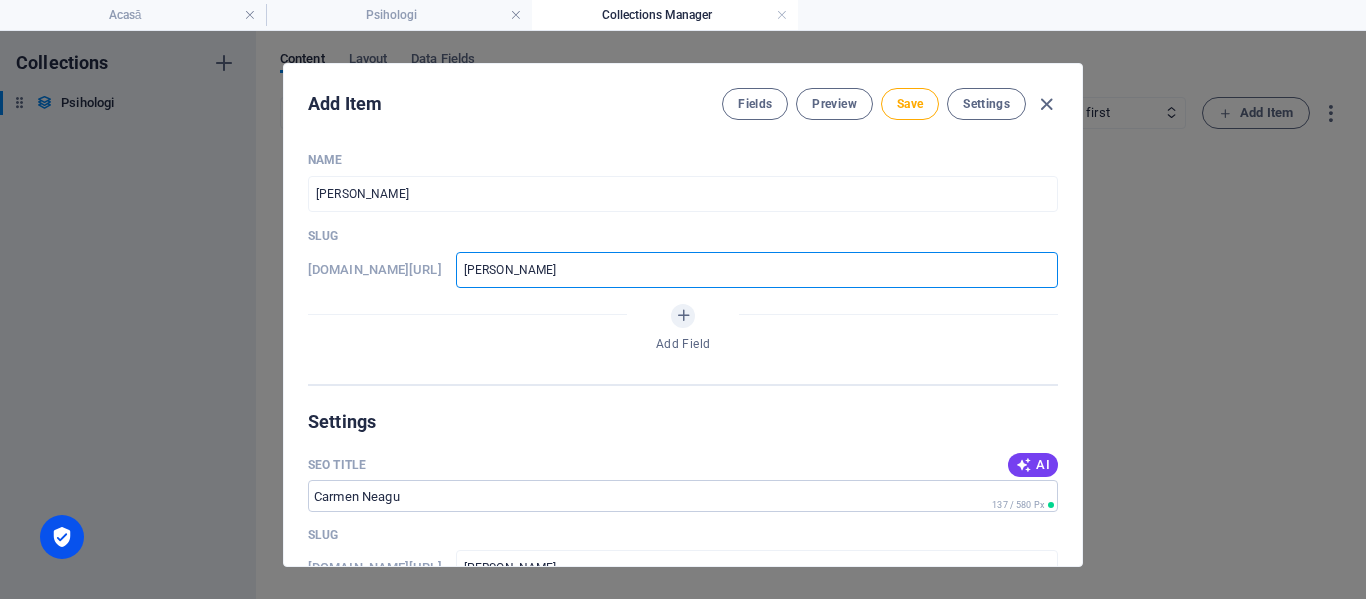 type on "[PERSON_NAME]" 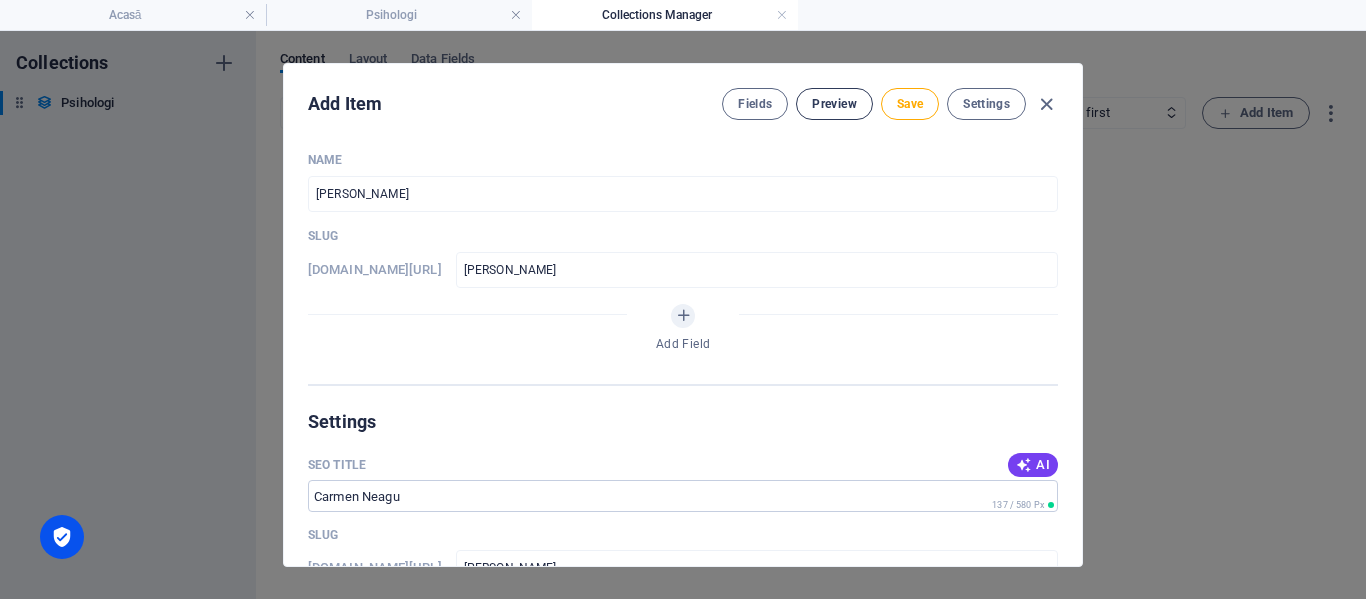 click on "Preview" at bounding box center (834, 104) 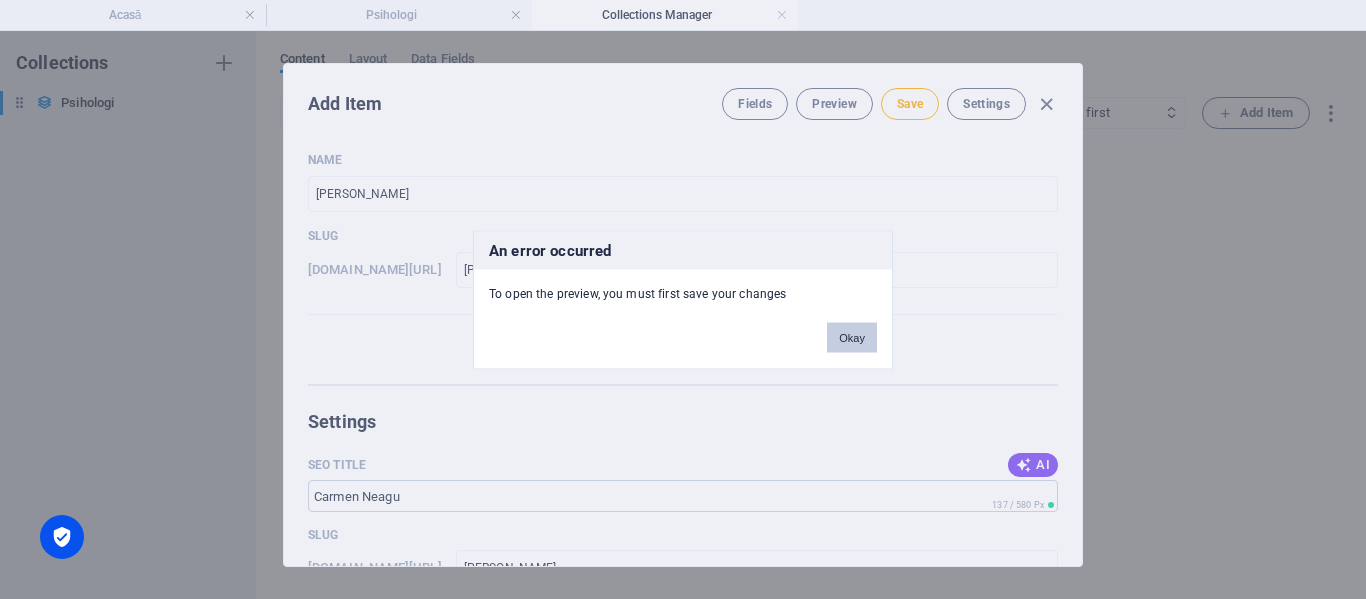 click on "Okay" at bounding box center (852, 337) 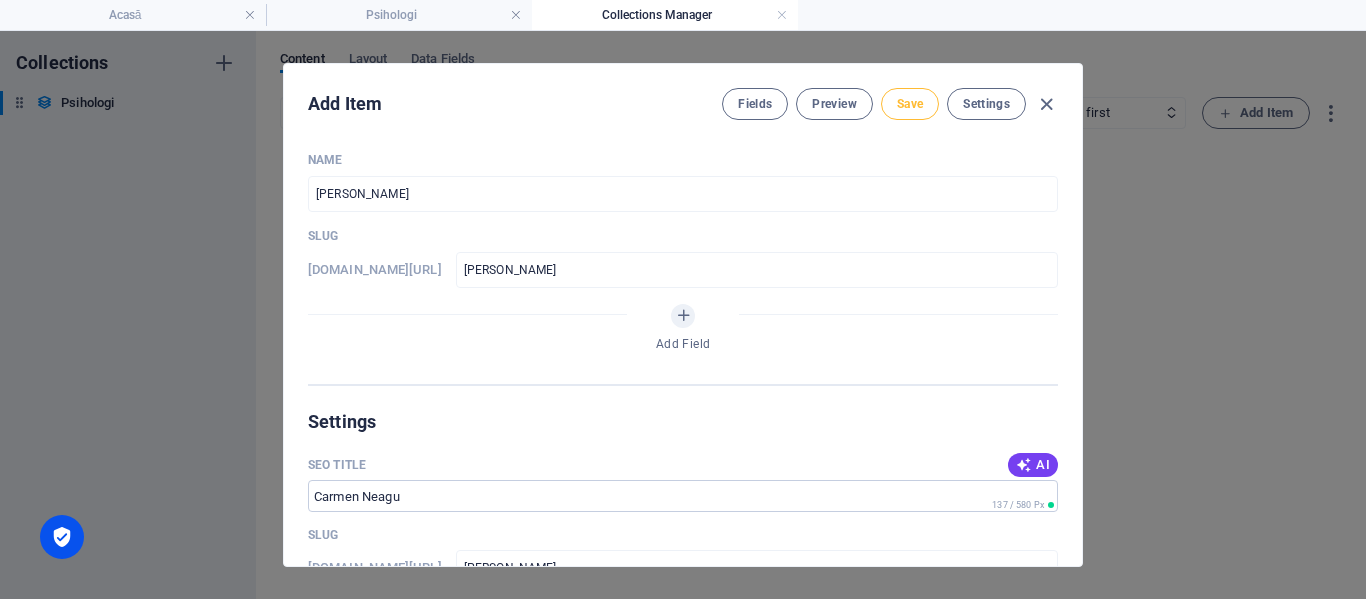 click on "Save" at bounding box center [910, 104] 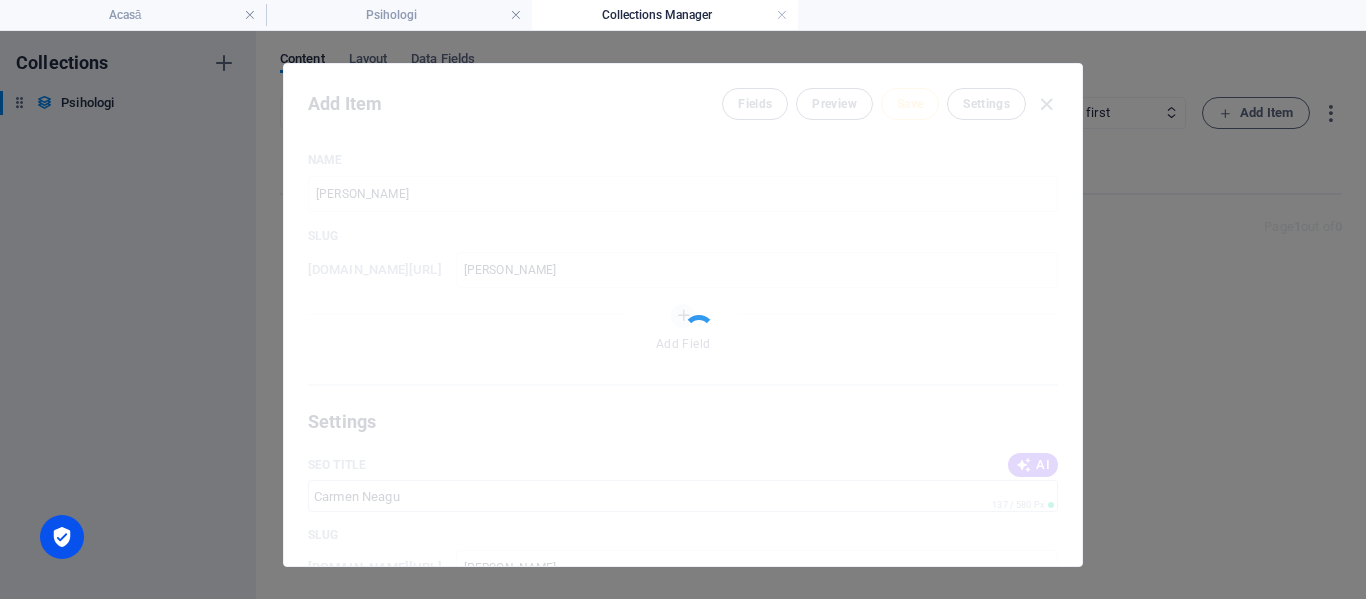 type on "[PERSON_NAME]" 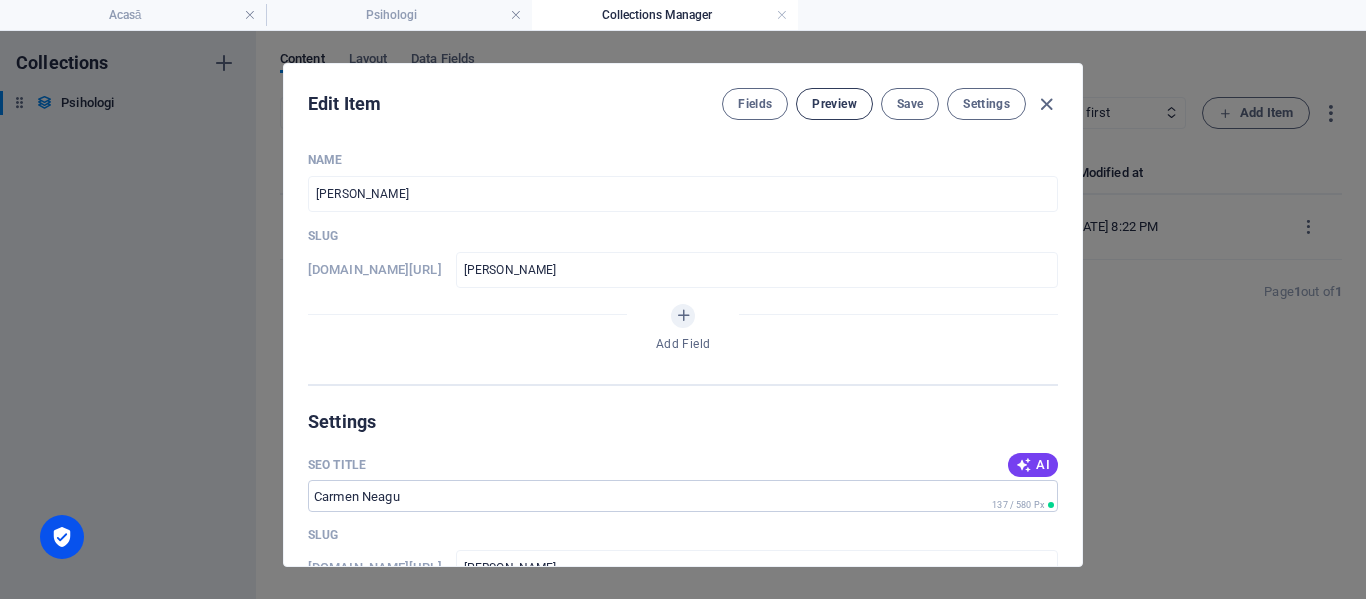 click on "Preview" at bounding box center (834, 104) 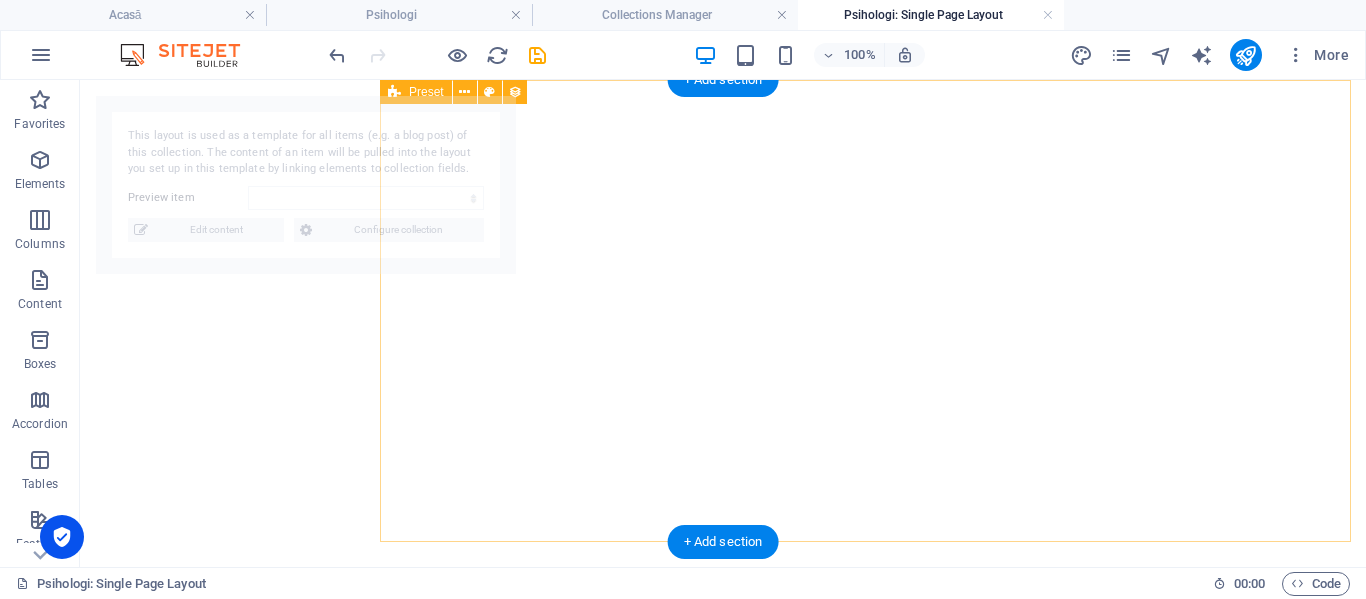 select on "6873eb466a4deb4a730abbd2" 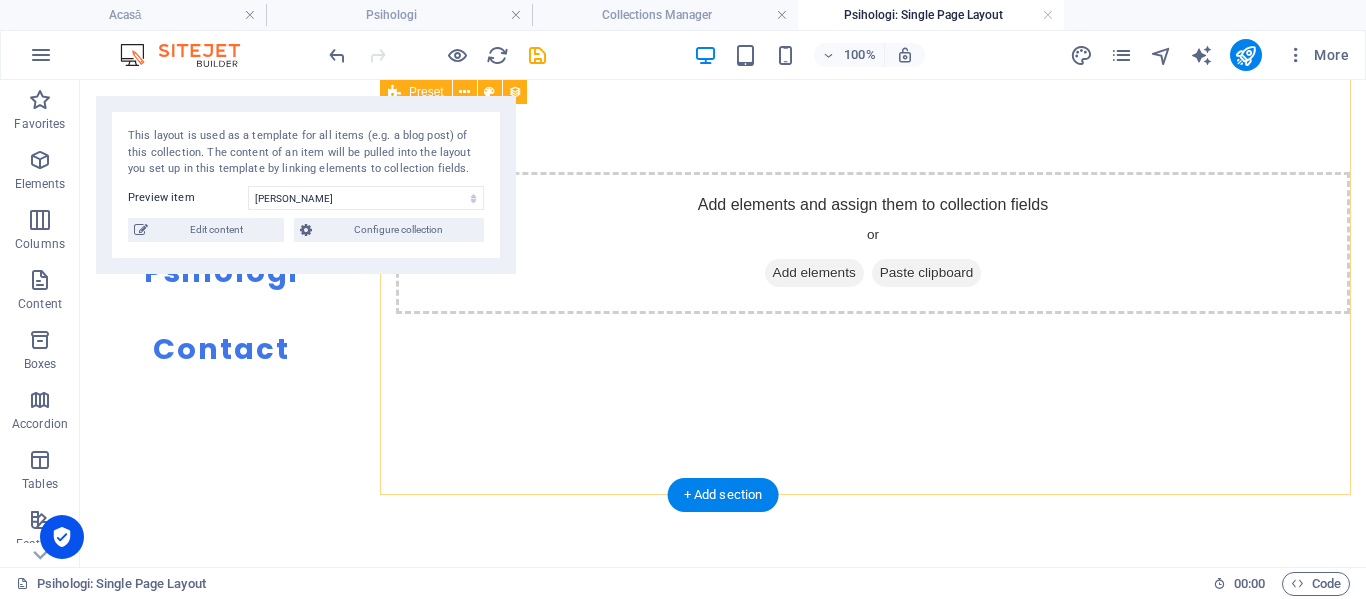 scroll, scrollTop: 0, scrollLeft: 0, axis: both 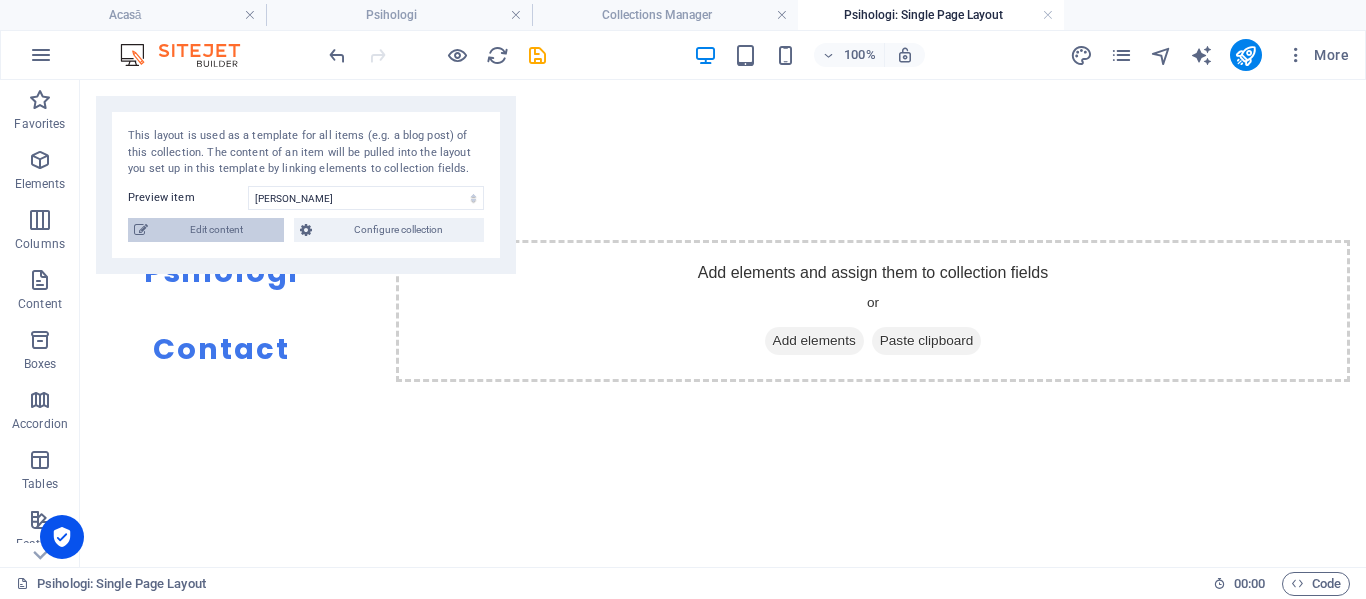 click on "Edit content" at bounding box center [216, 230] 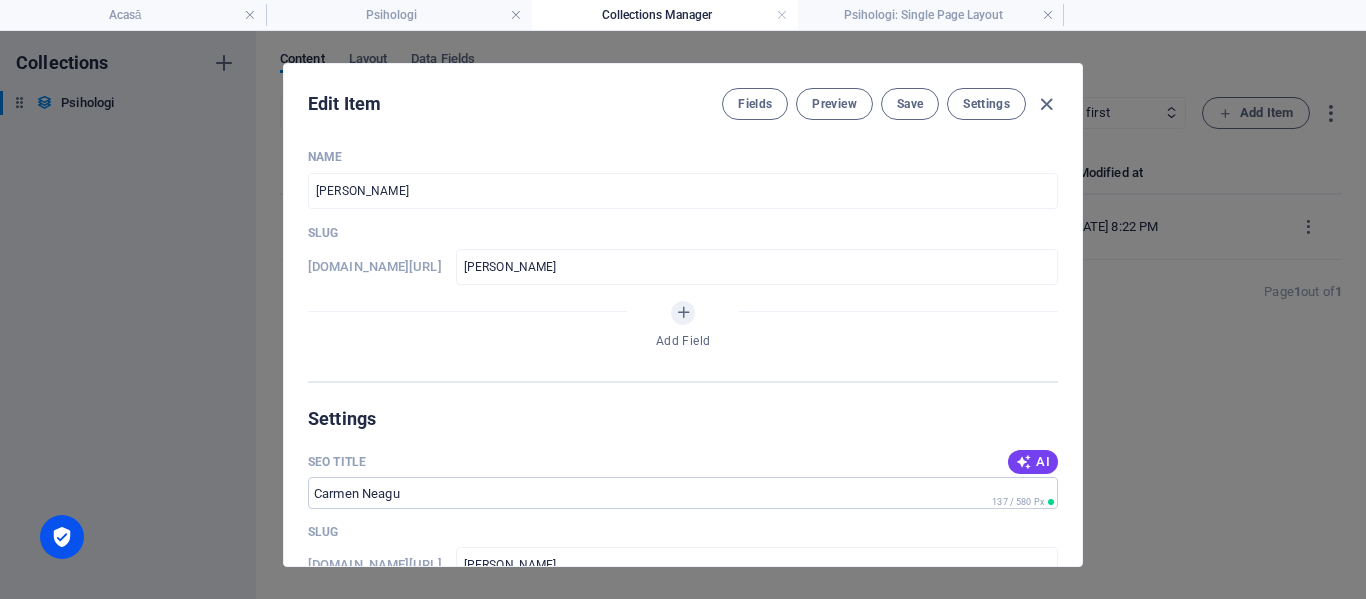 scroll, scrollTop: 0, scrollLeft: 0, axis: both 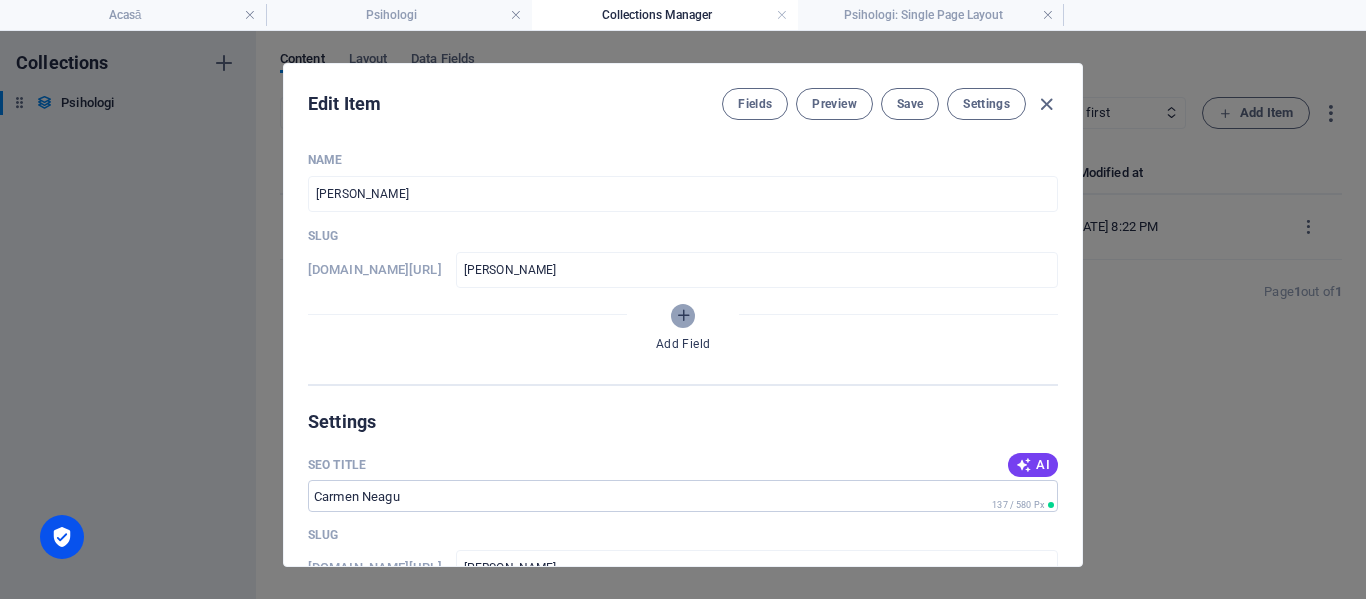 click at bounding box center [683, 315] 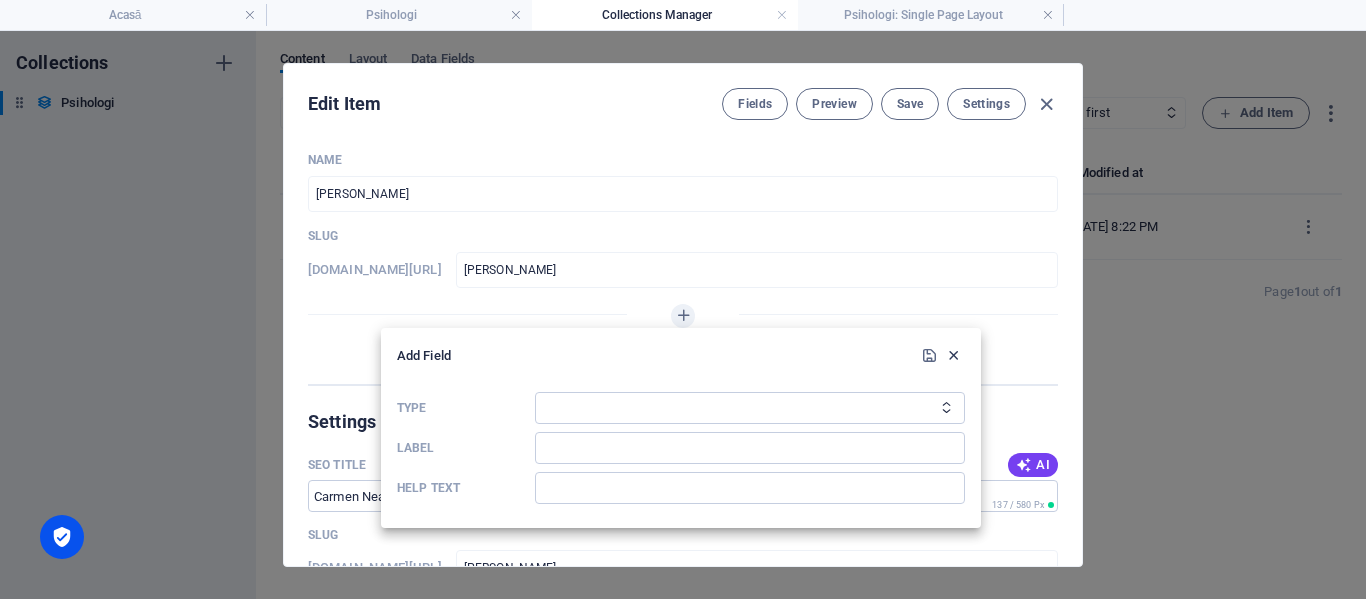 click at bounding box center (953, 355) 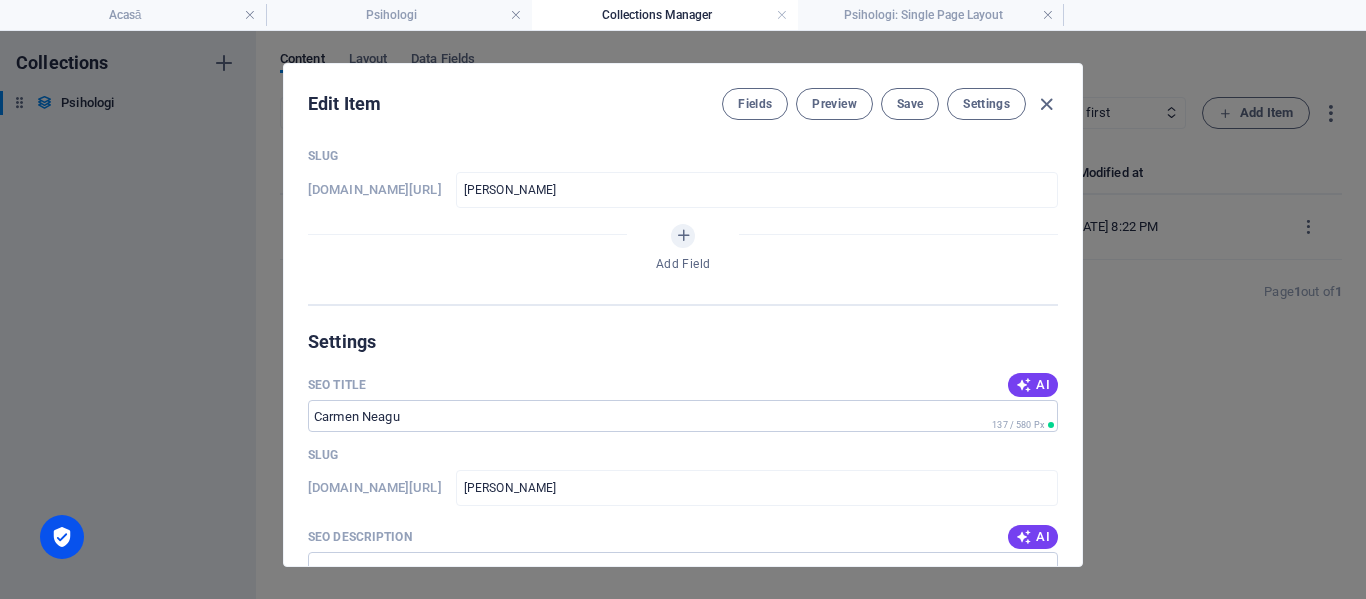 scroll, scrollTop: 0, scrollLeft: 0, axis: both 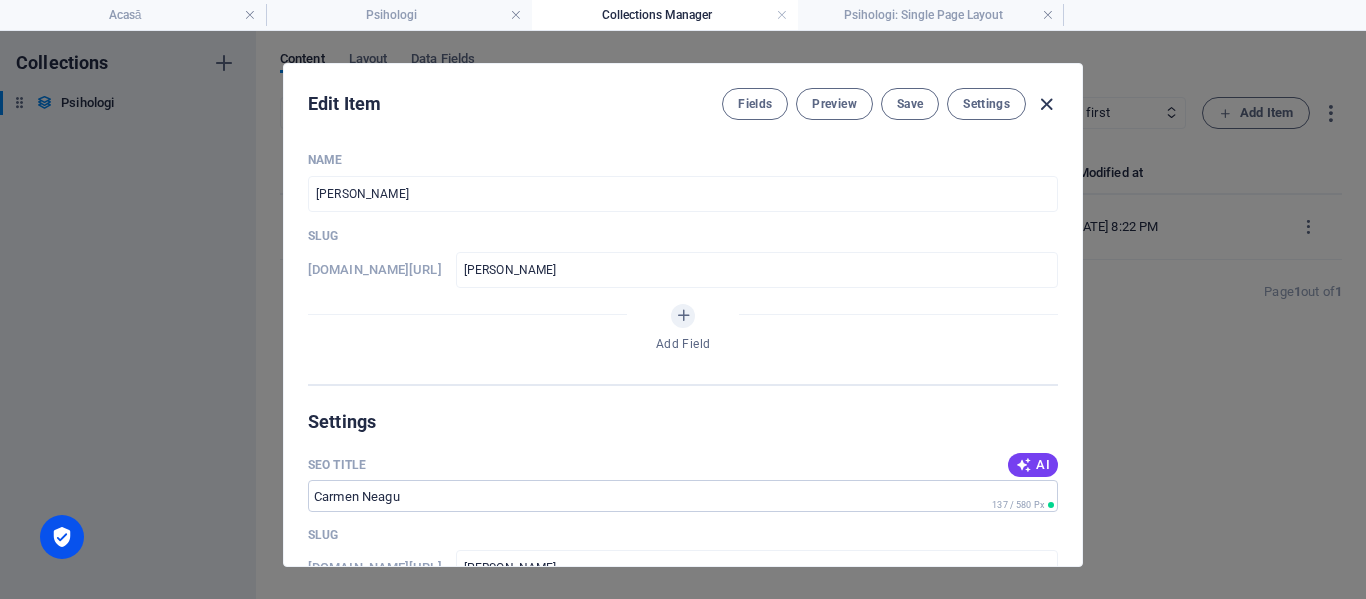 click at bounding box center (1046, 104) 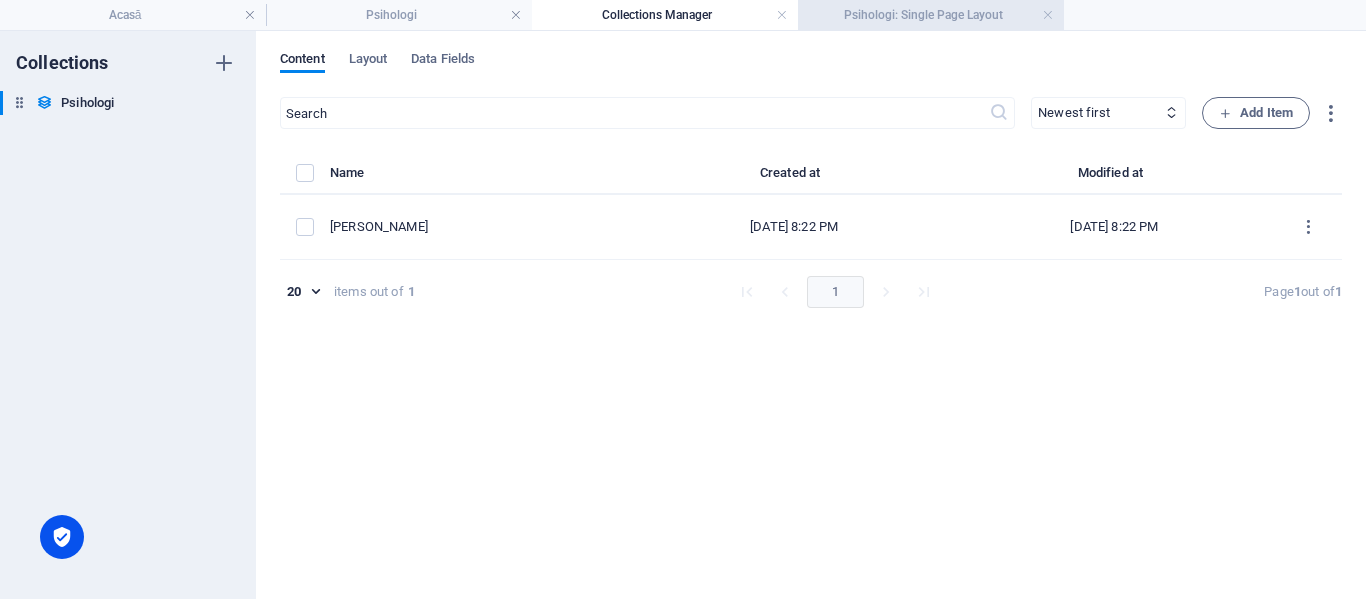 click on "Psihologi: Single Page Layout" at bounding box center (931, 15) 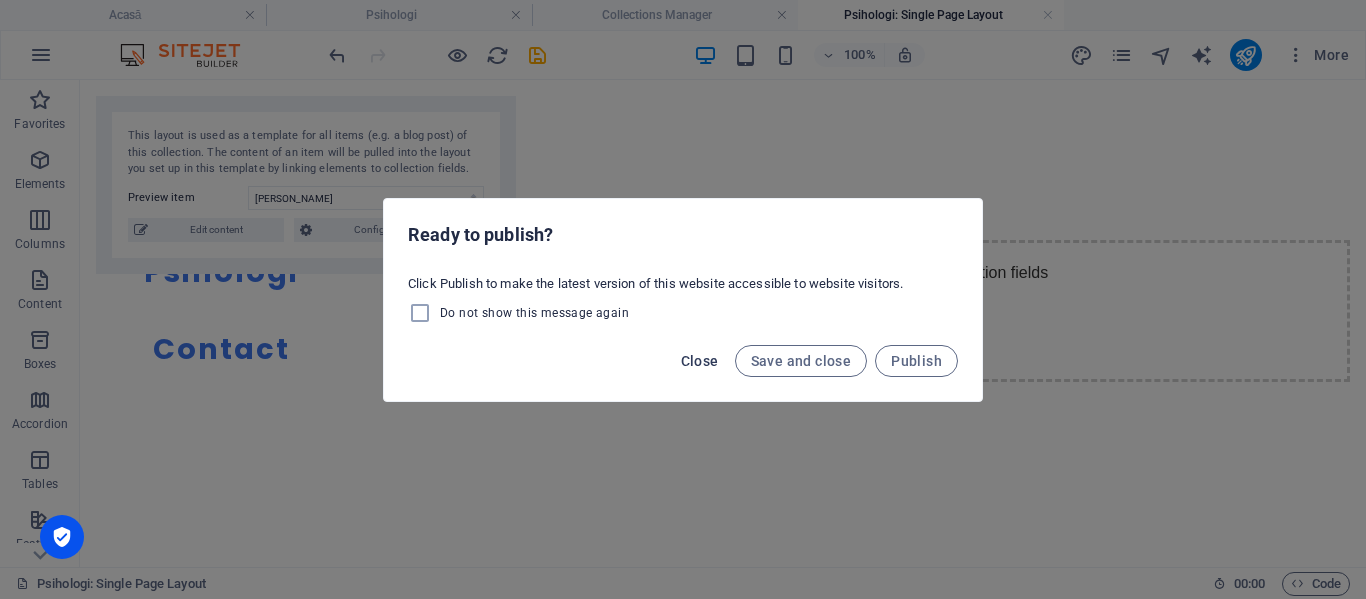 click on "Close" at bounding box center [700, 361] 